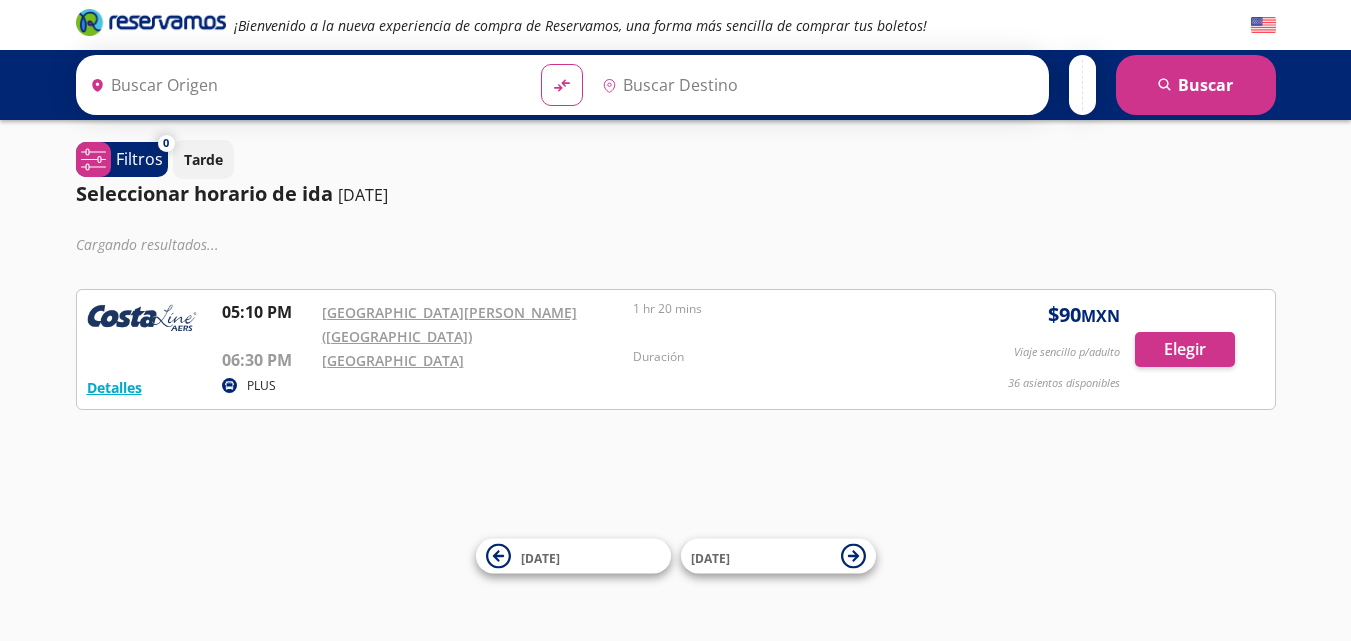 scroll, scrollTop: 0, scrollLeft: 0, axis: both 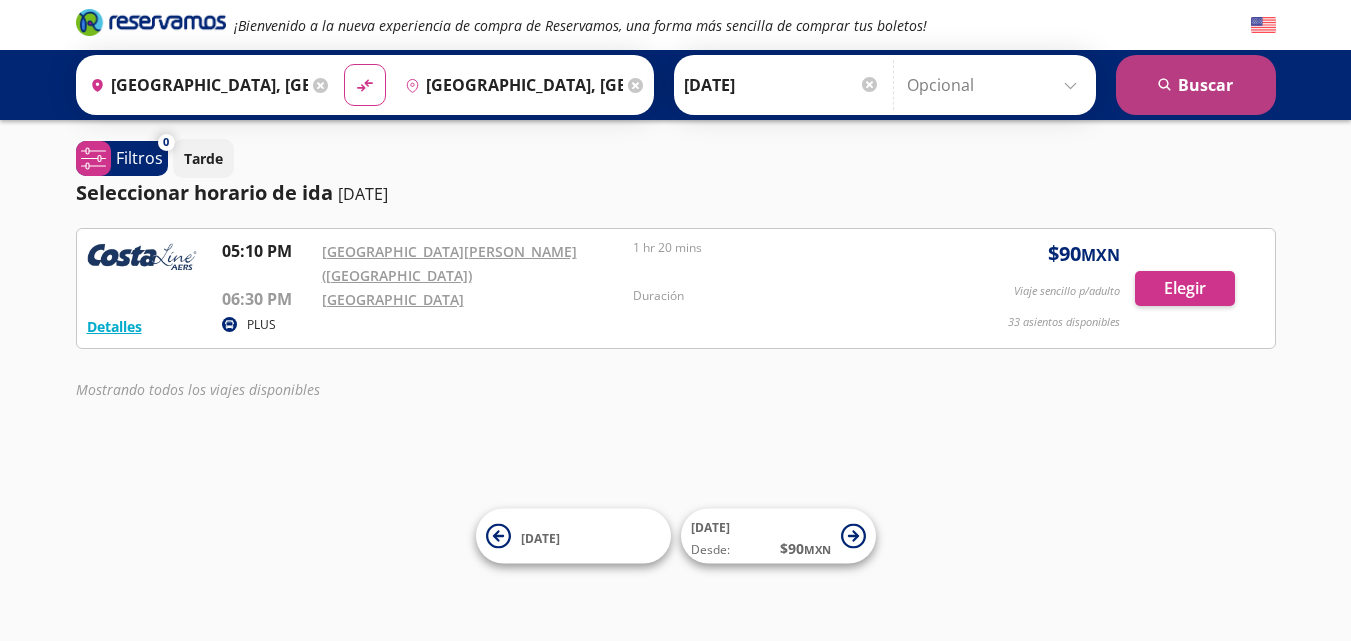 click on "search
Buscar" at bounding box center (1196, 85) 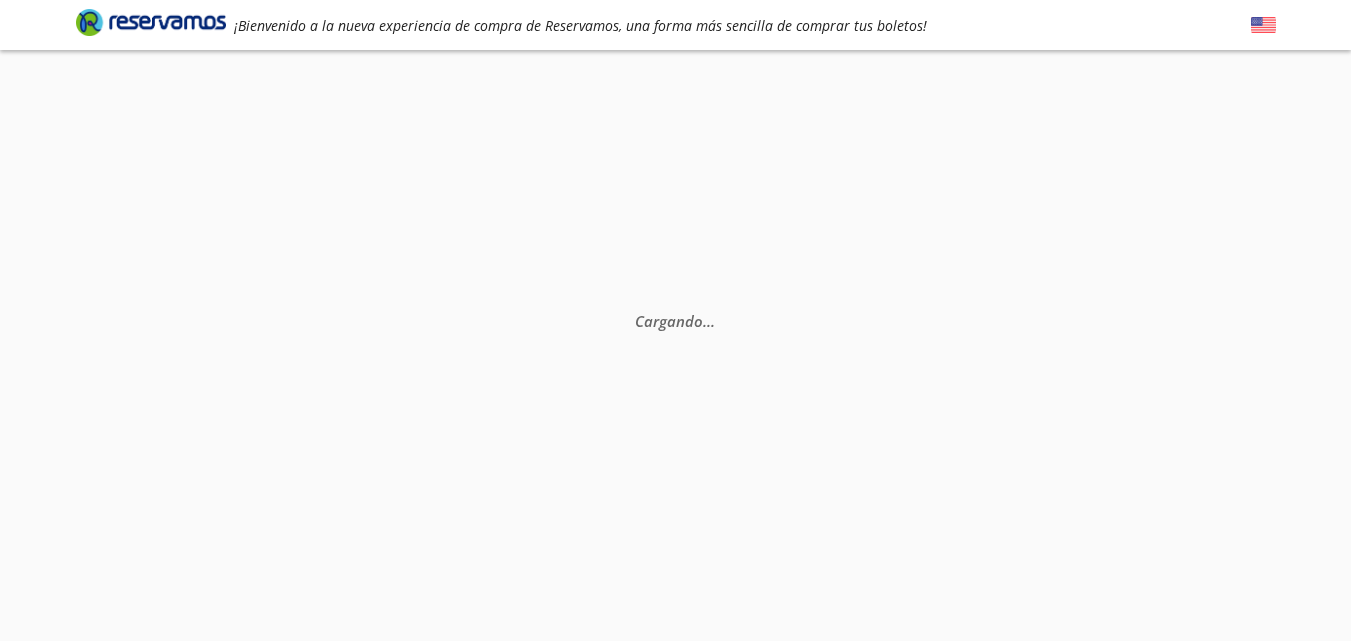 scroll, scrollTop: 0, scrollLeft: 0, axis: both 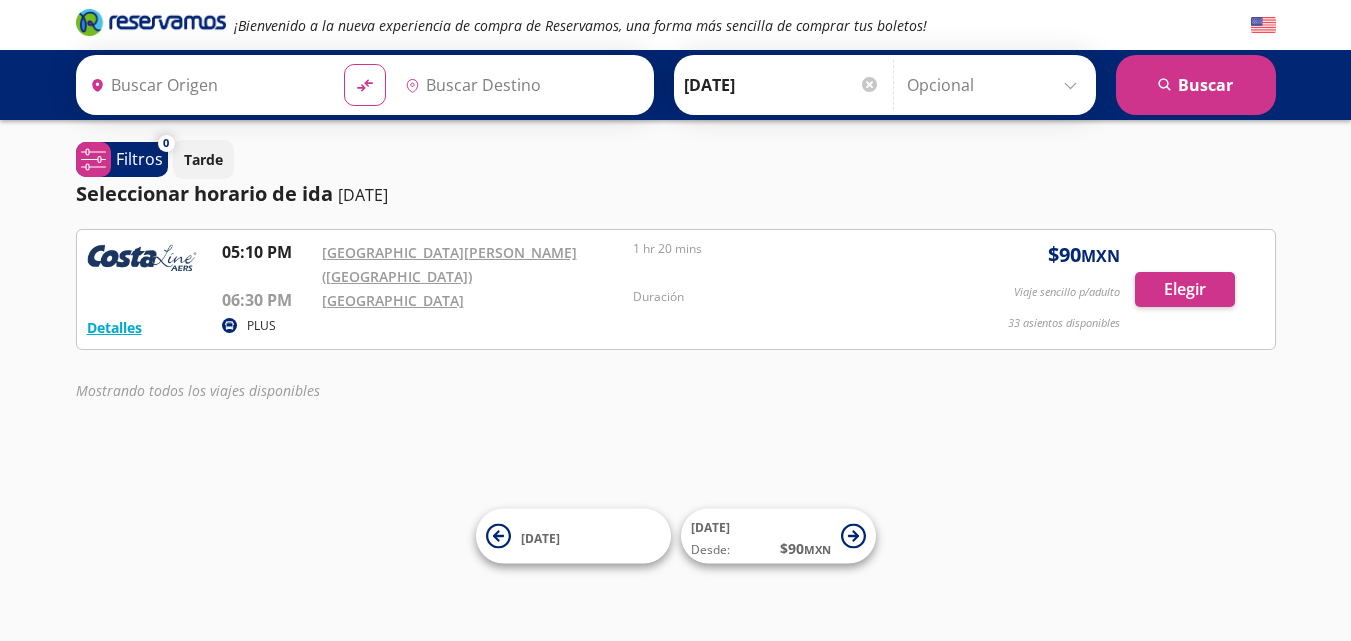 type on "[GEOGRAPHIC_DATA], [GEOGRAPHIC_DATA]" 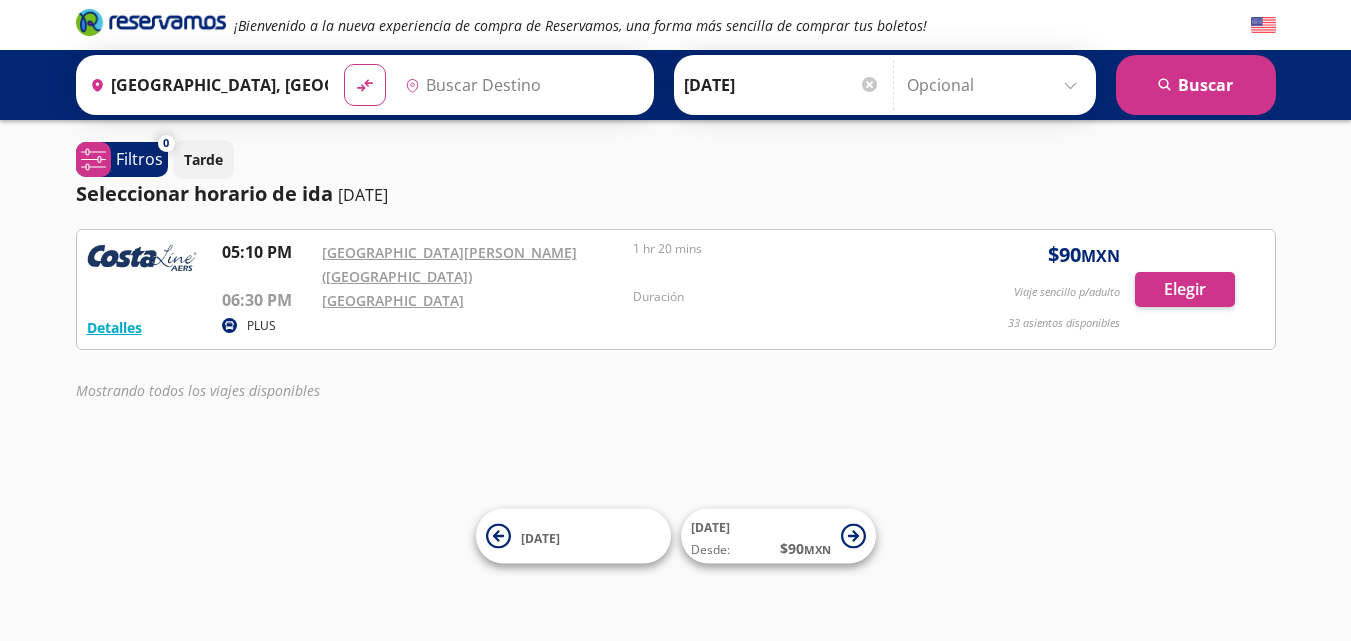 type on "[GEOGRAPHIC_DATA], [GEOGRAPHIC_DATA]" 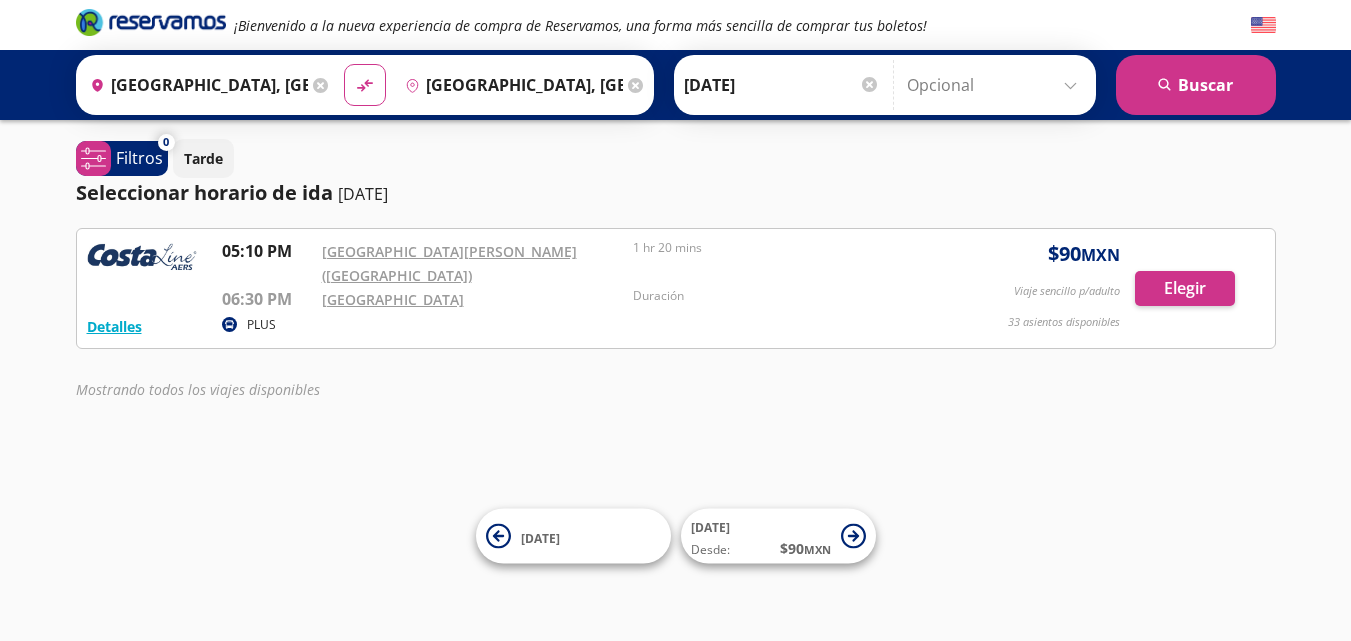 scroll, scrollTop: 0, scrollLeft: 0, axis: both 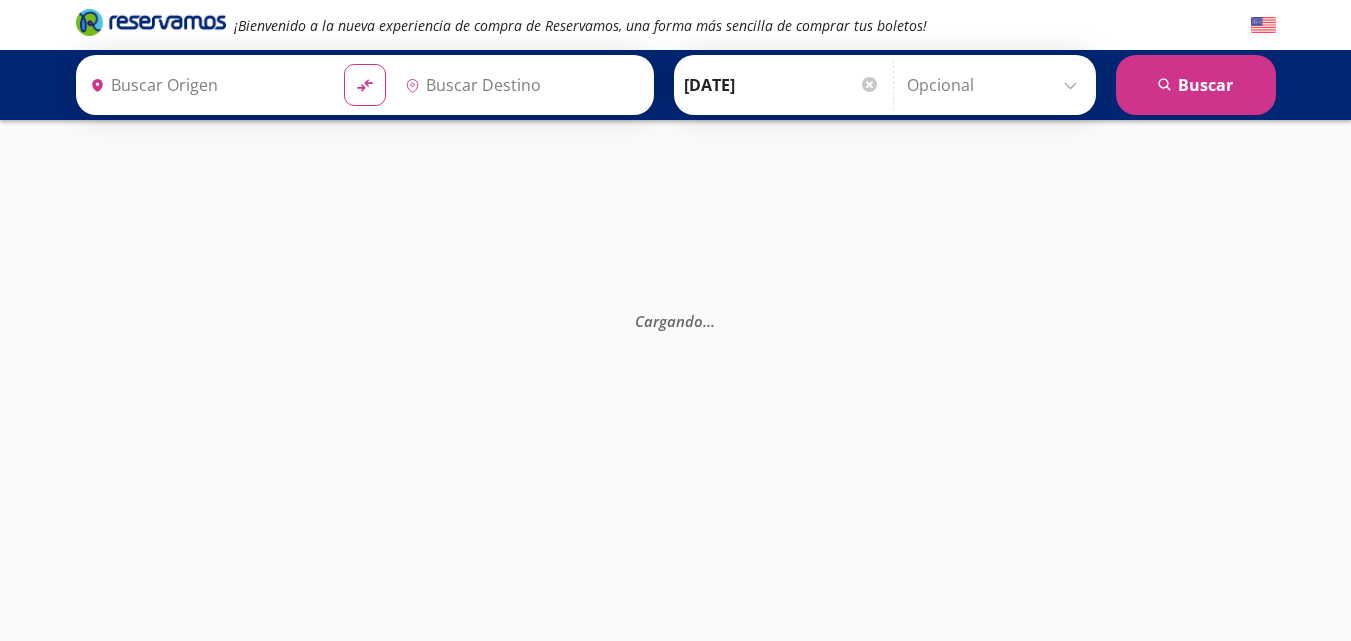 type on "[GEOGRAPHIC_DATA], [GEOGRAPHIC_DATA]" 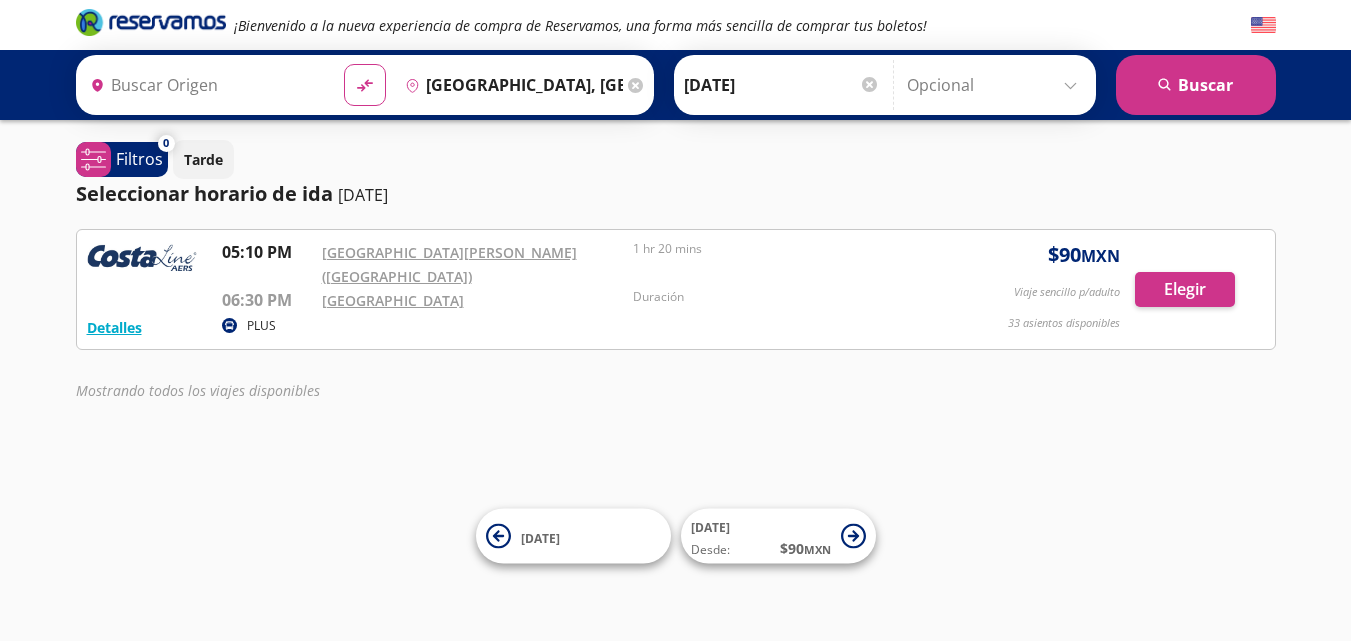 type on "[GEOGRAPHIC_DATA], [GEOGRAPHIC_DATA]" 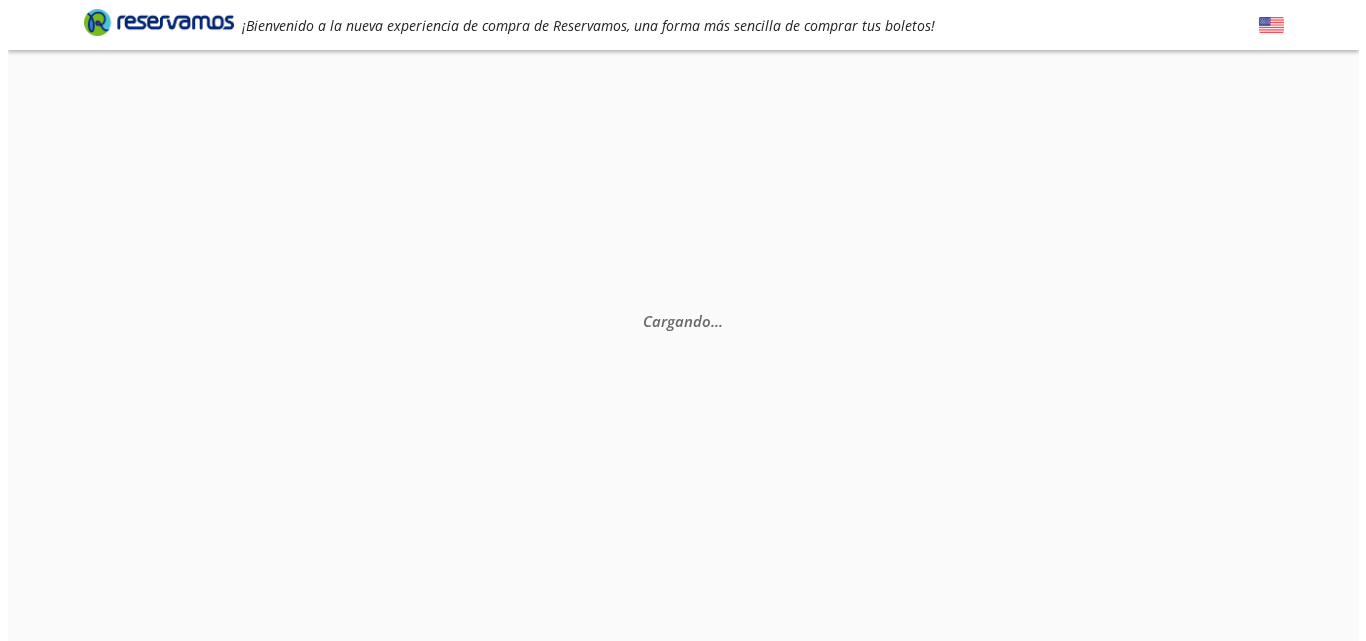 scroll, scrollTop: 0, scrollLeft: 0, axis: both 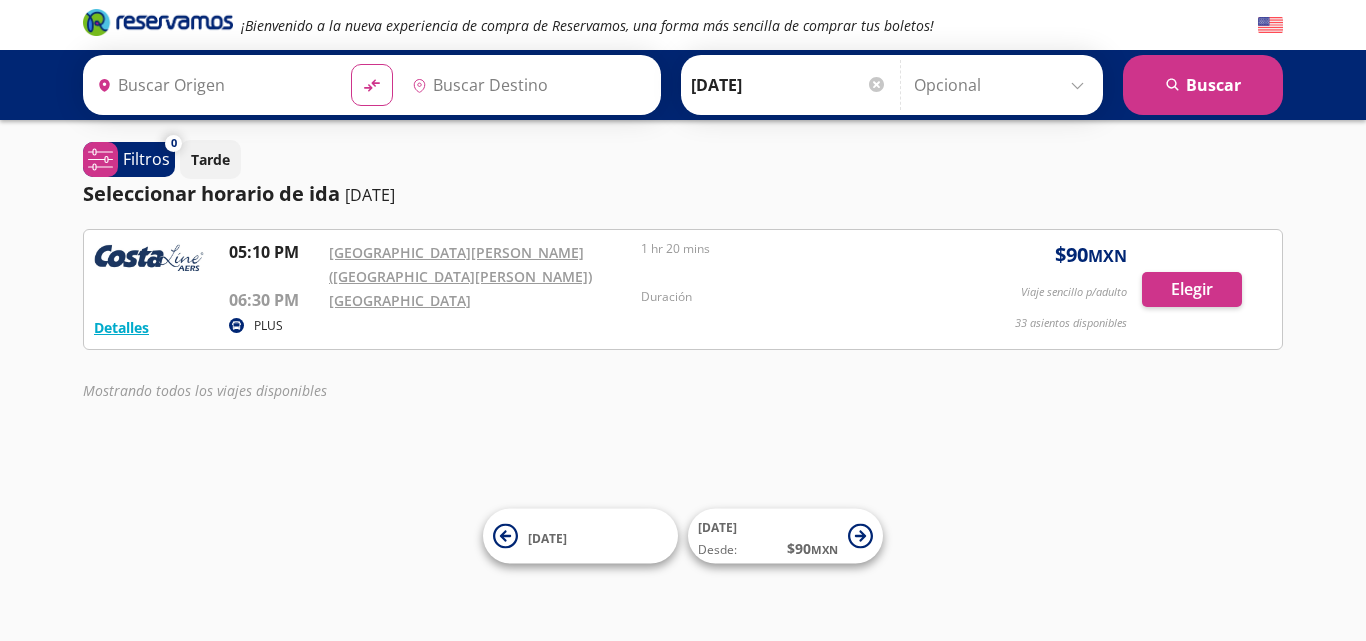 type on "[GEOGRAPHIC_DATA], [GEOGRAPHIC_DATA]" 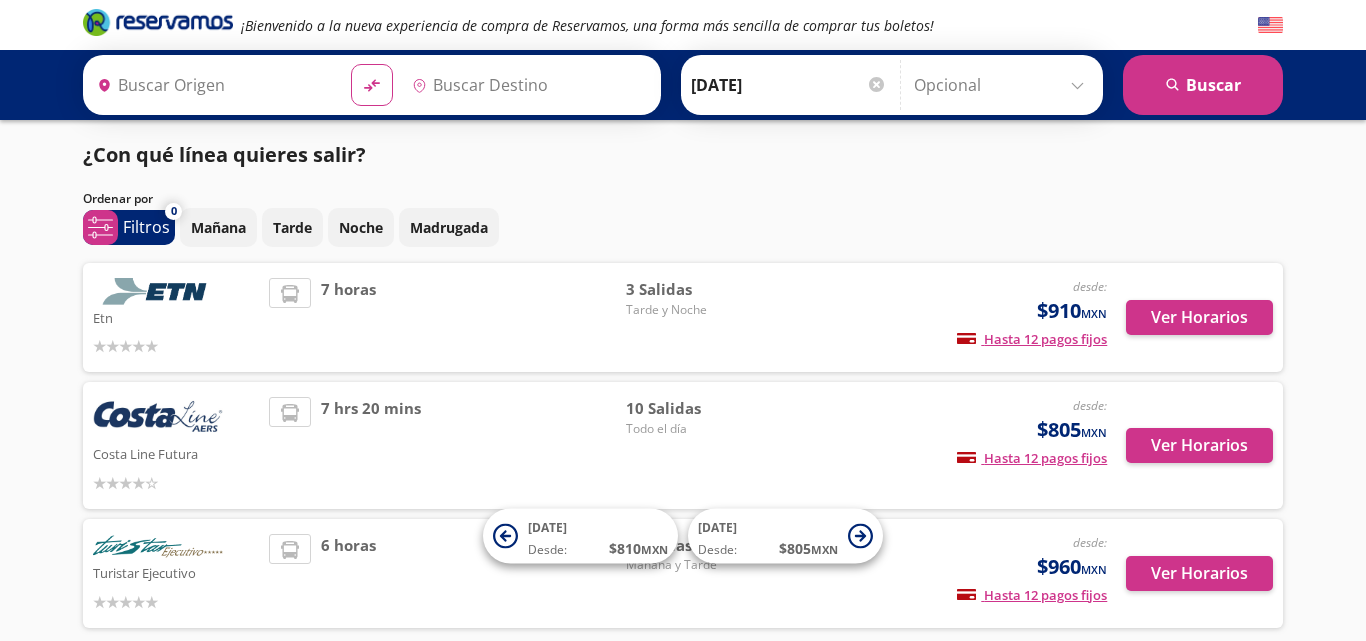 type on "Acapulco, [GEOGRAPHIC_DATA]" 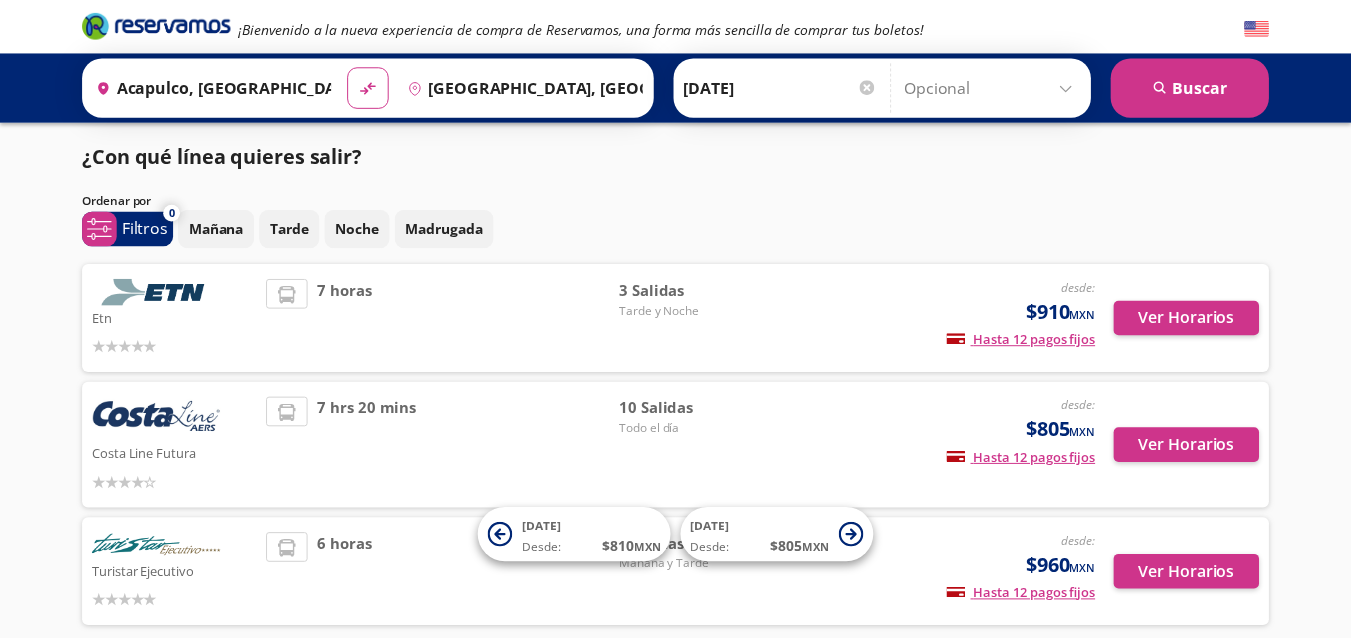 scroll, scrollTop: 0, scrollLeft: 0, axis: both 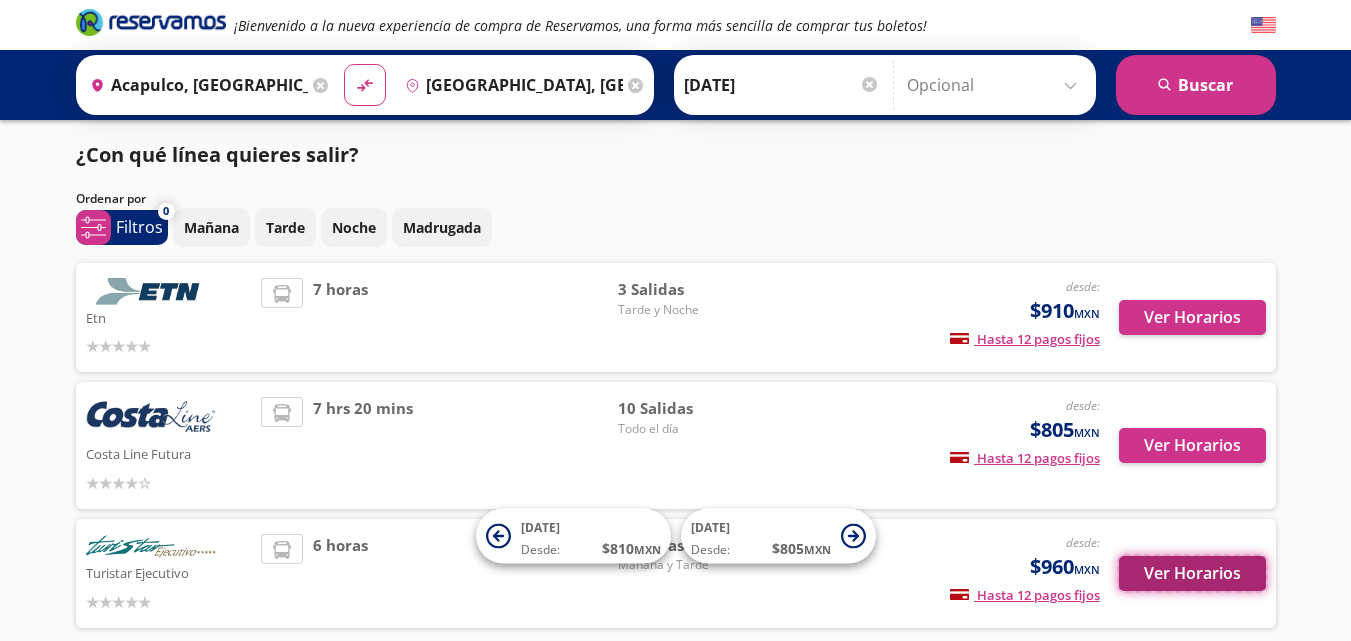 click on "Ver Horarios" at bounding box center (1192, 573) 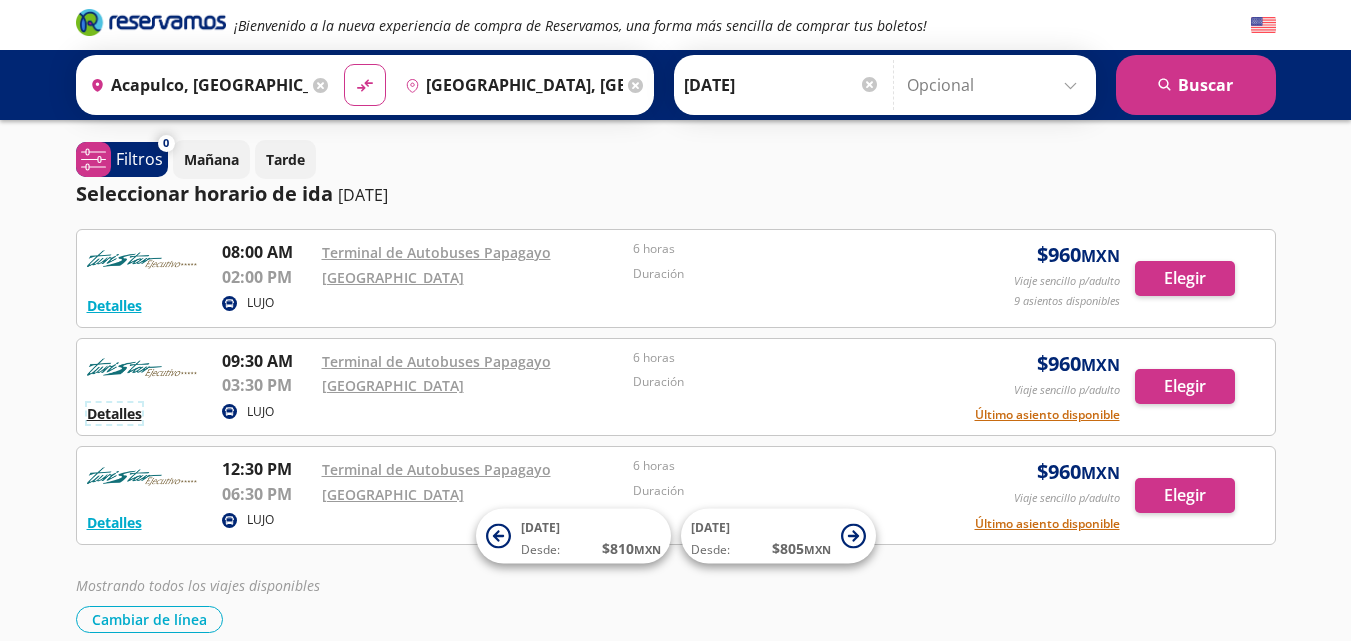 click on "Detalles" at bounding box center (114, 413) 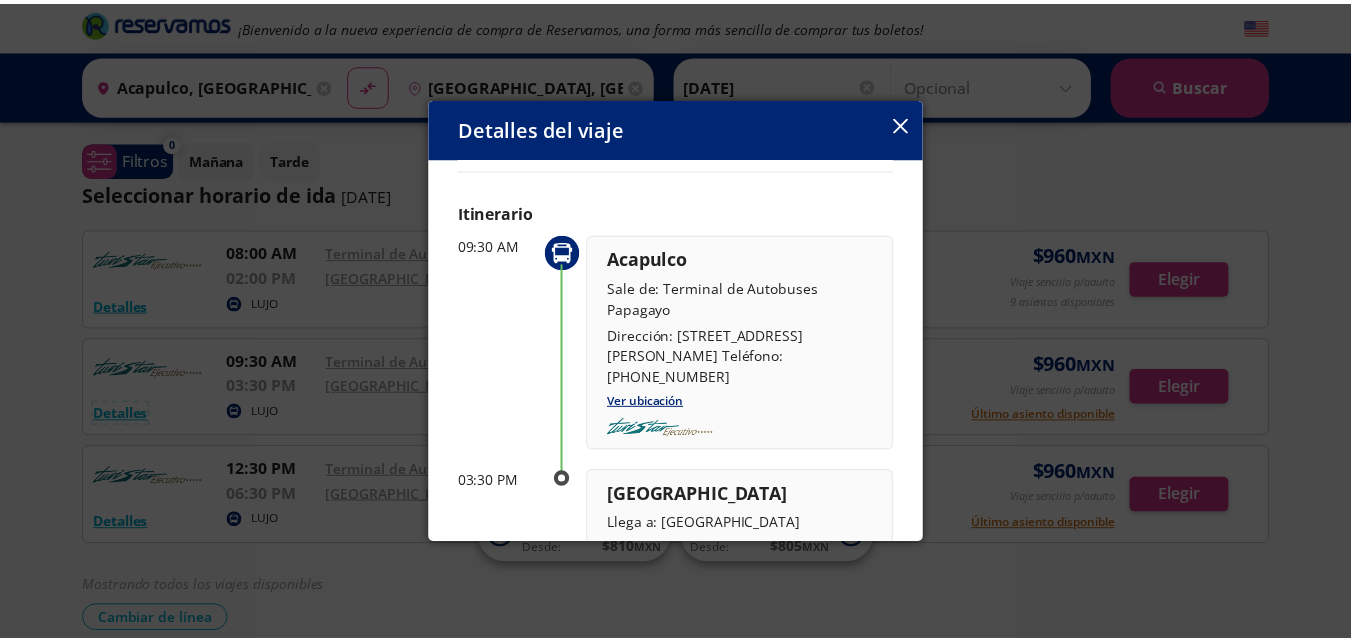 scroll, scrollTop: 0, scrollLeft: 0, axis: both 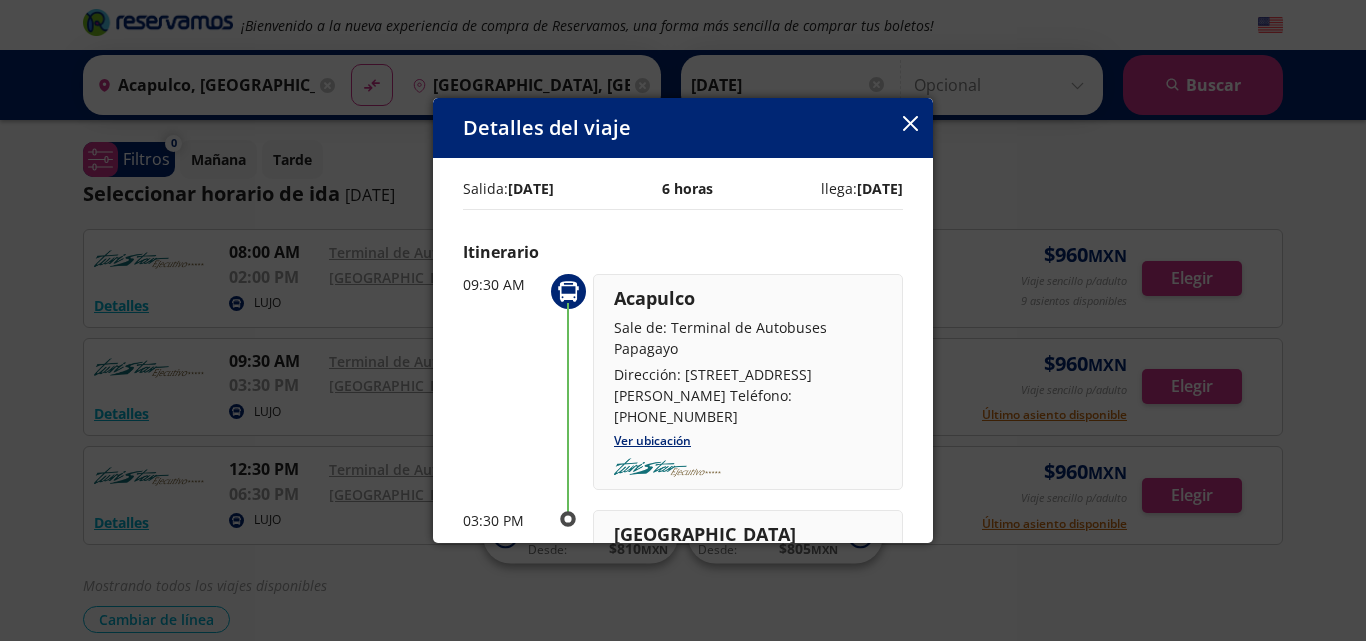 click 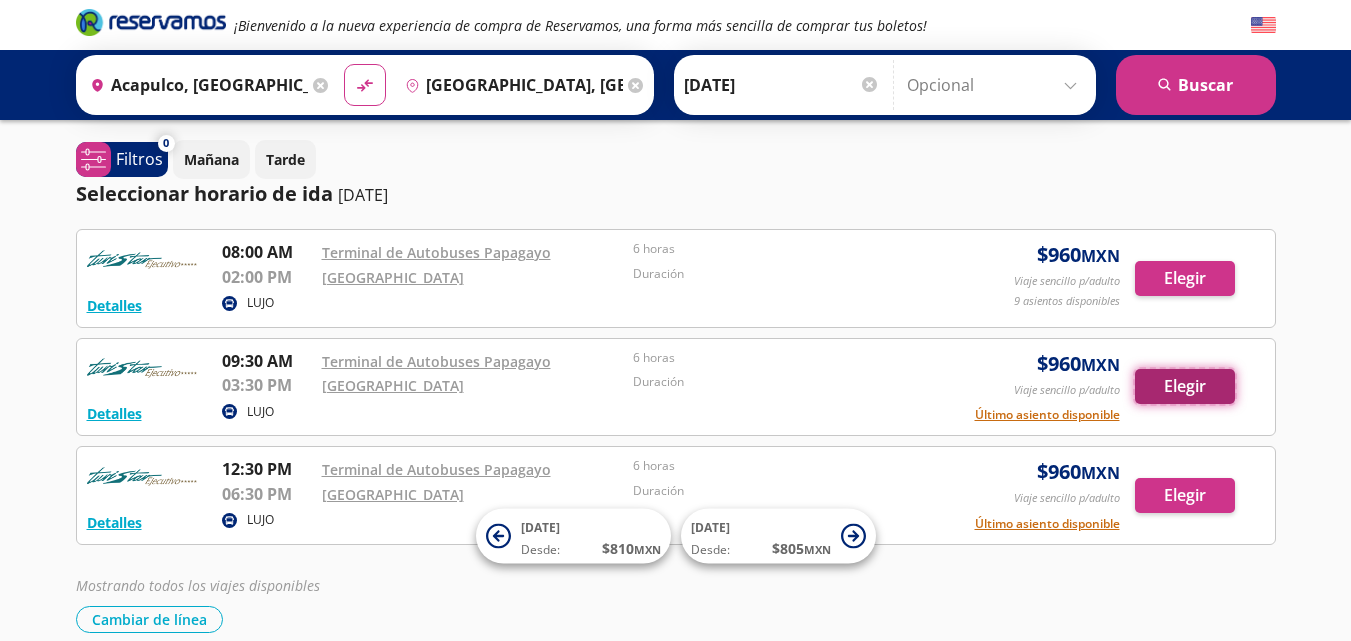 click on "Elegir" at bounding box center [1185, 386] 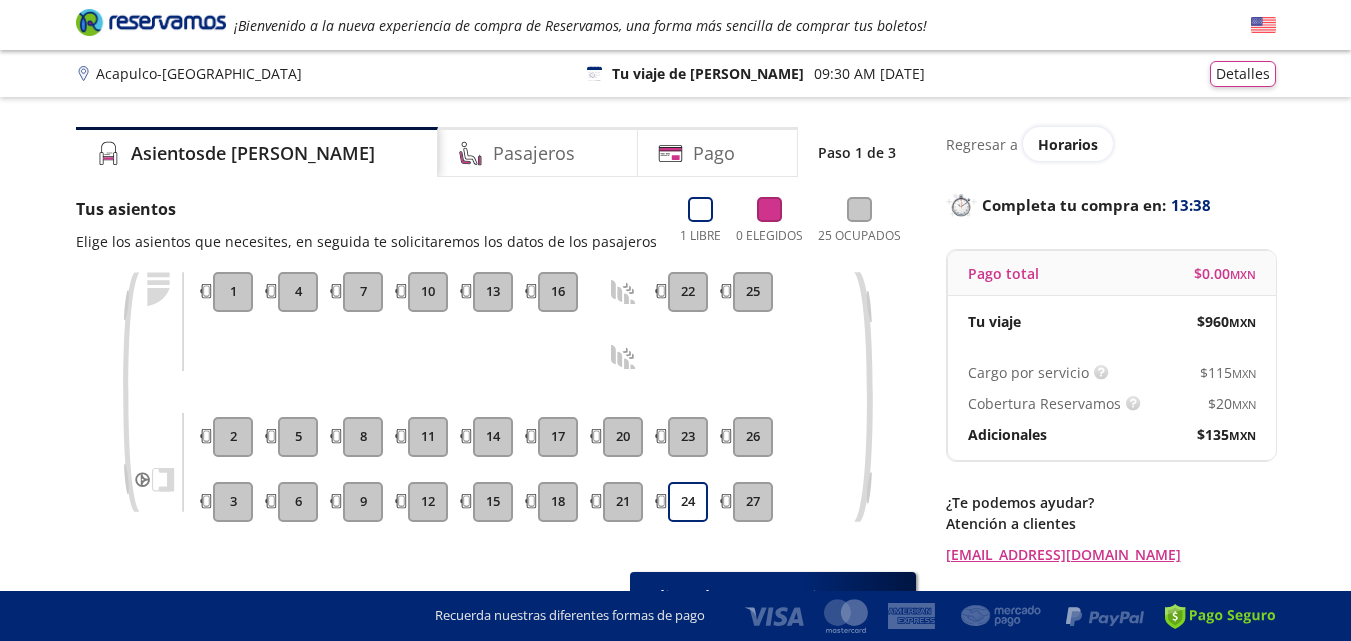 click on "Regresar a" at bounding box center [982, 144] 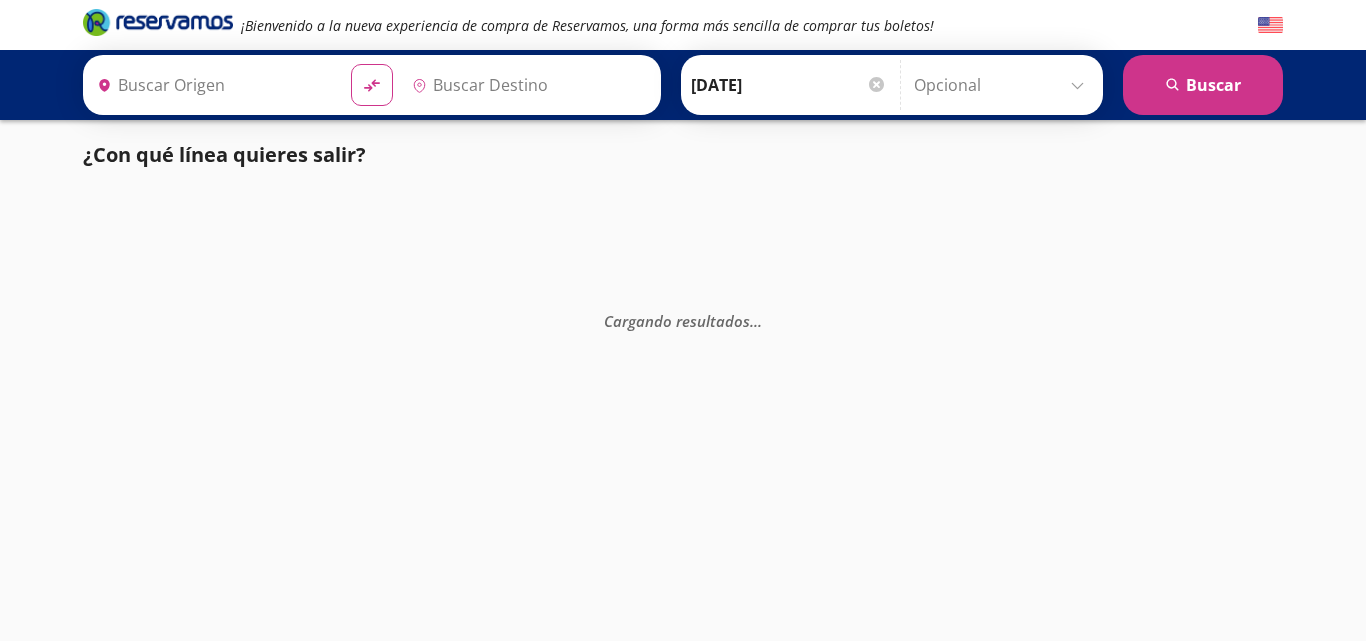 type on "Acapulco, [GEOGRAPHIC_DATA]" 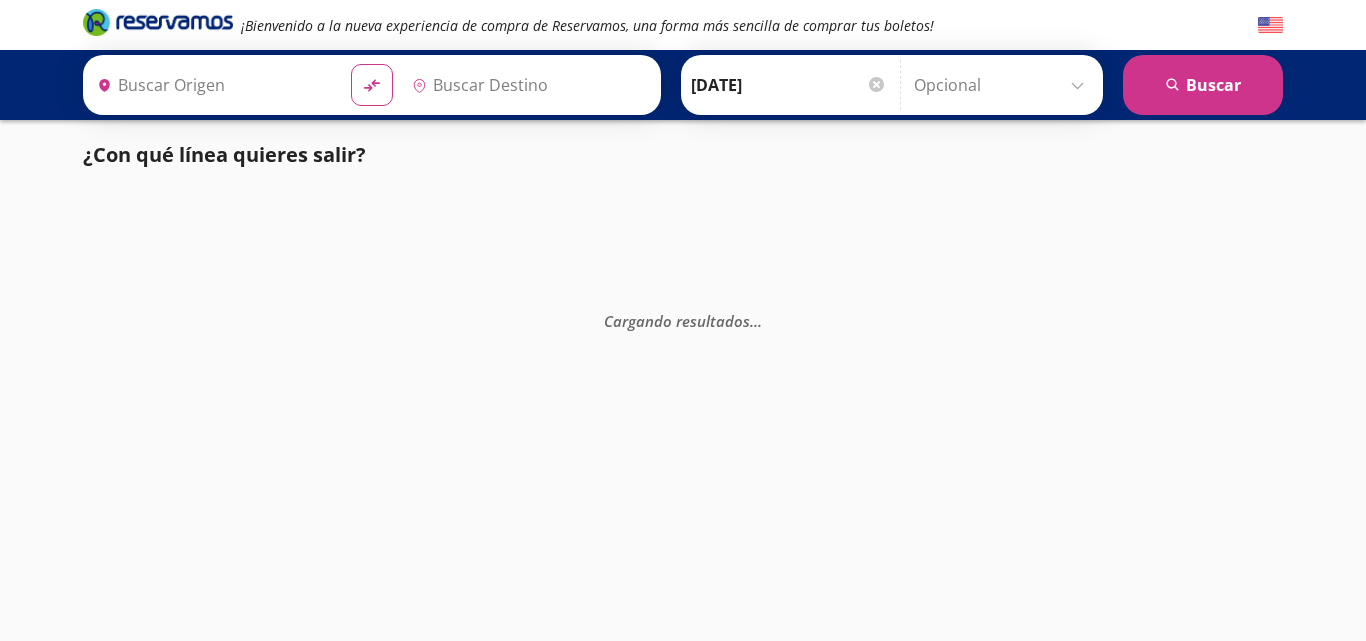 type on "[GEOGRAPHIC_DATA], [GEOGRAPHIC_DATA]" 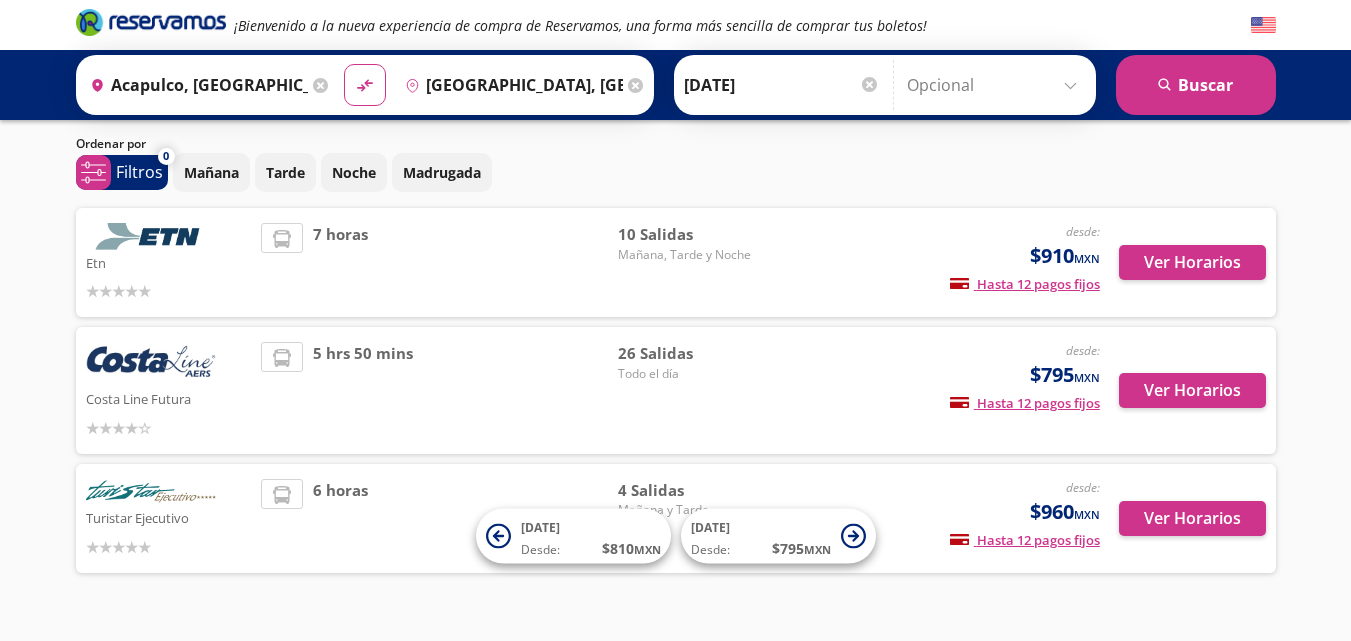 scroll, scrollTop: 101, scrollLeft: 0, axis: vertical 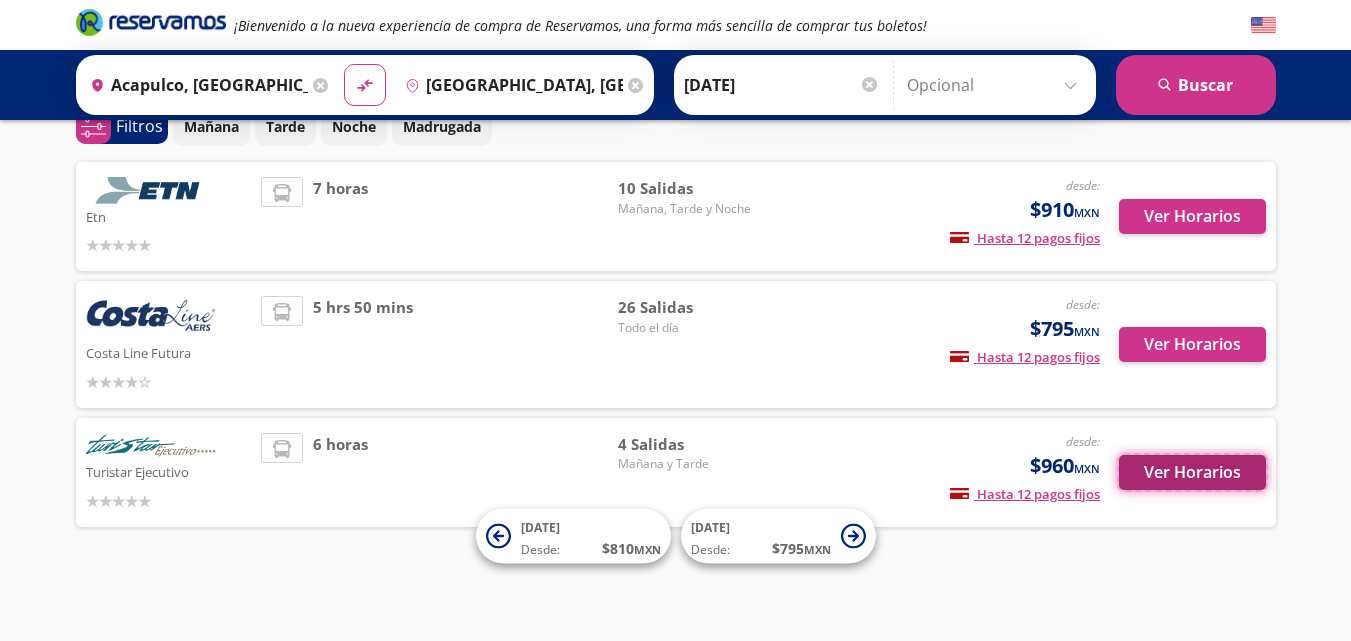click on "Ver Horarios" at bounding box center (1192, 472) 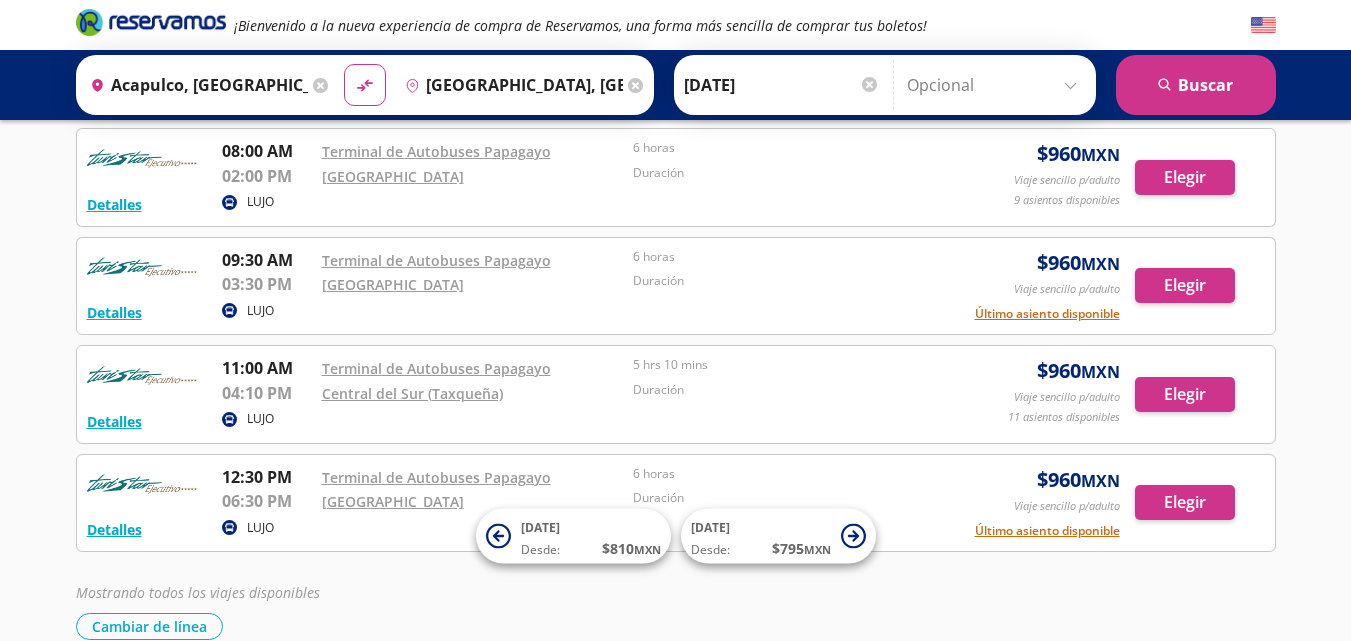 scroll, scrollTop: 0, scrollLeft: 0, axis: both 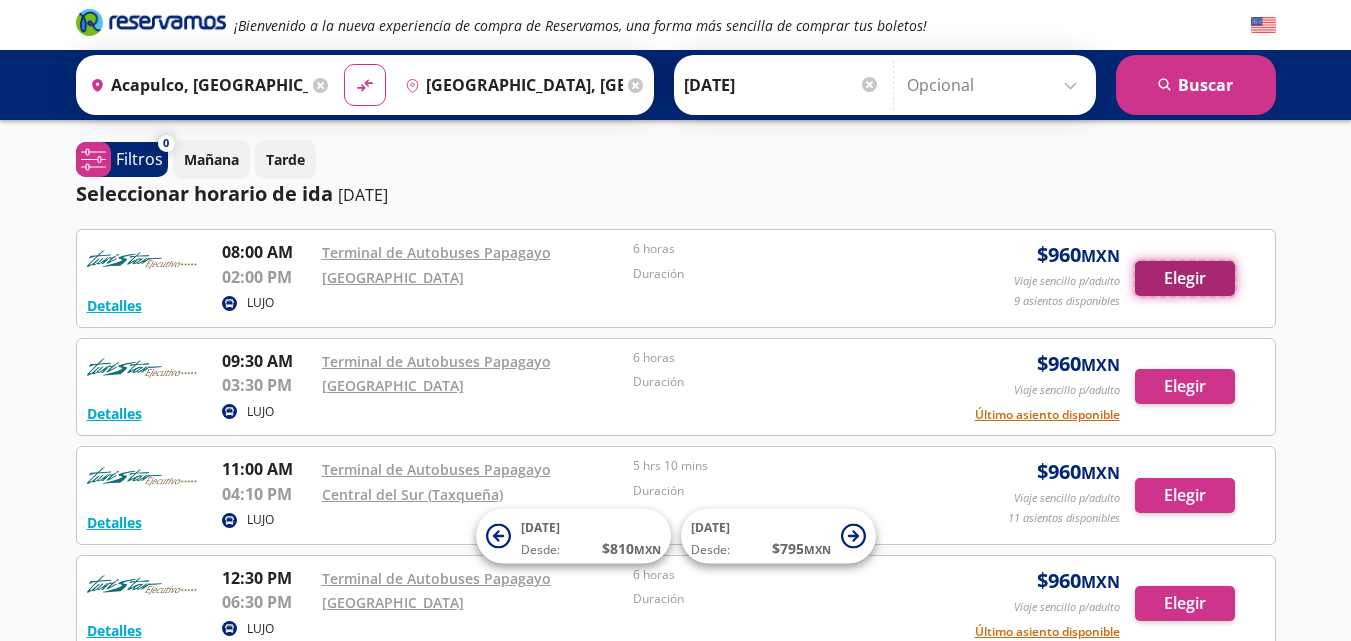 click on "Elegir" at bounding box center (1185, 278) 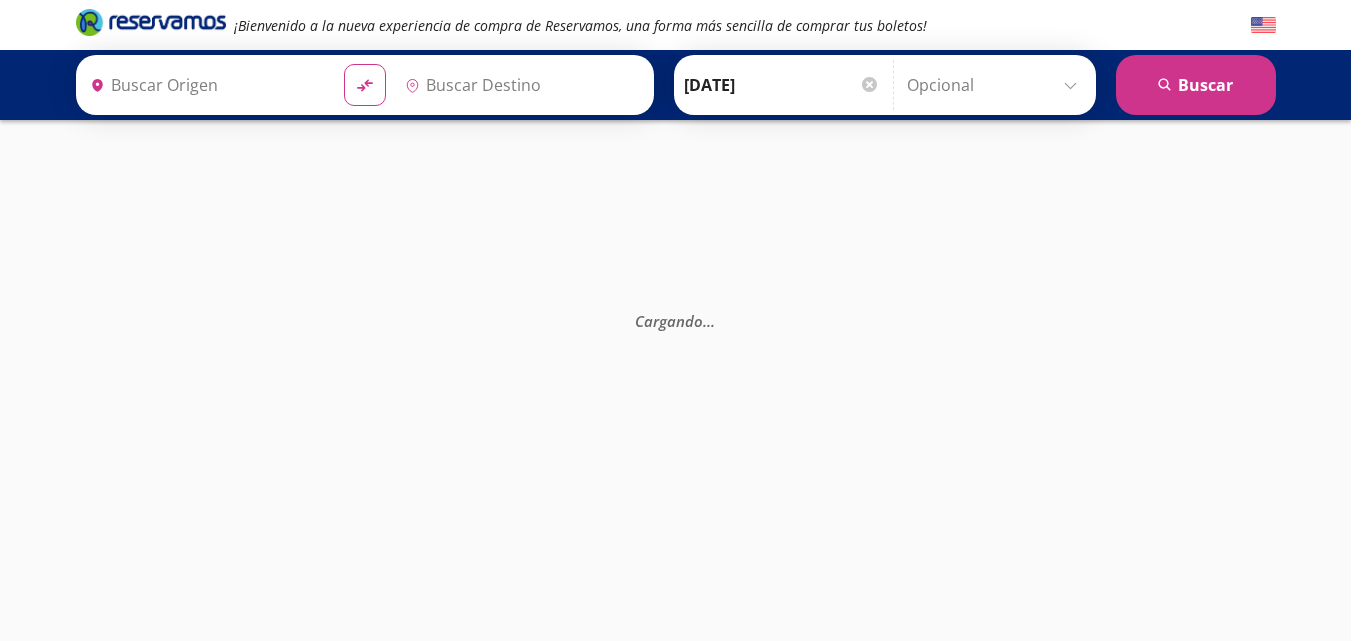 type on "Acapulco, [GEOGRAPHIC_DATA]" 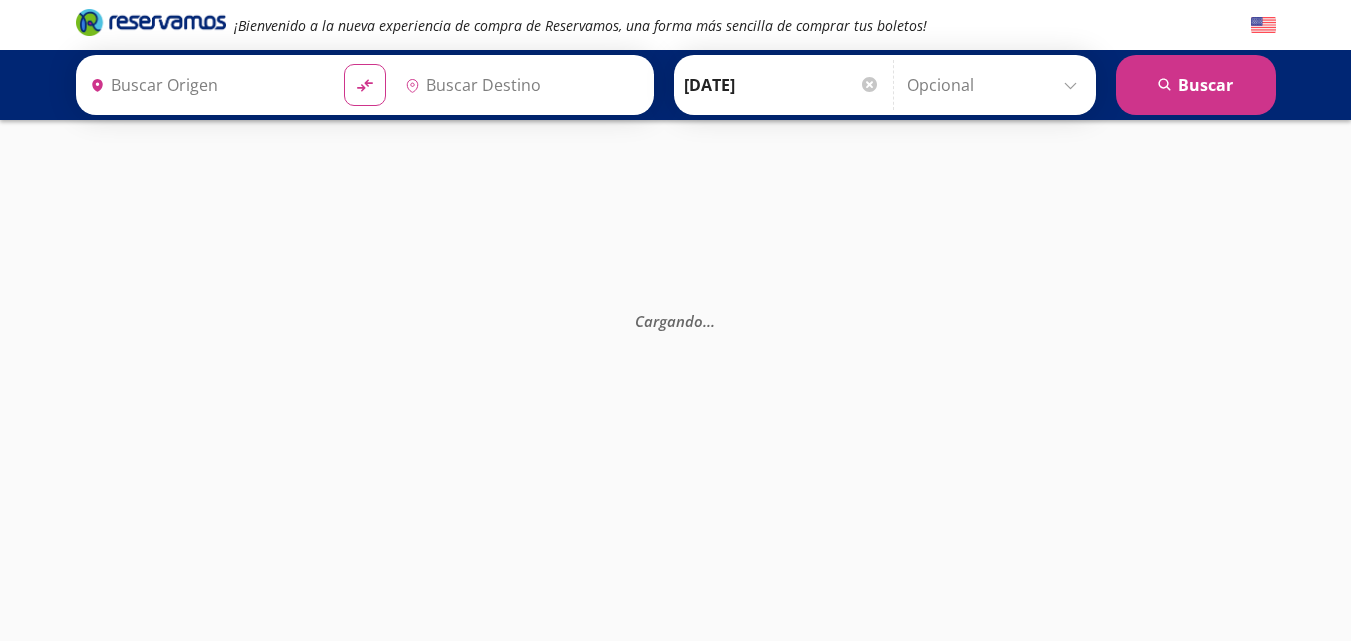 type on "[GEOGRAPHIC_DATA], [GEOGRAPHIC_DATA]" 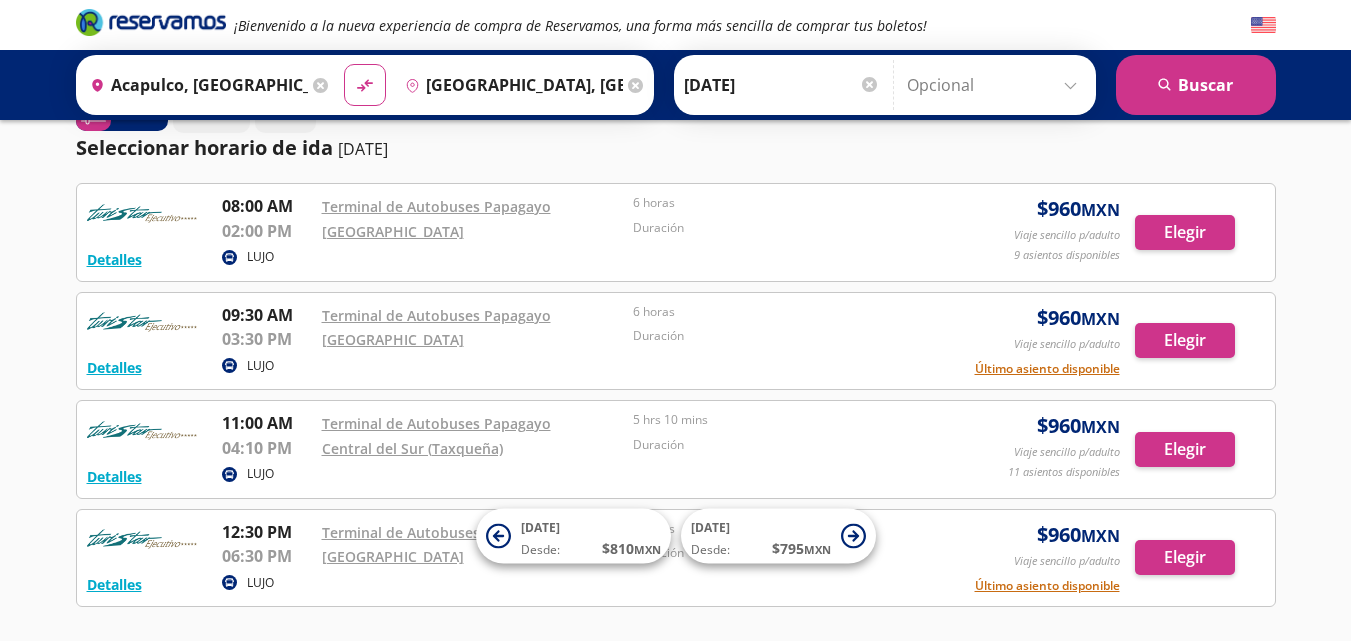 scroll, scrollTop: 0, scrollLeft: 0, axis: both 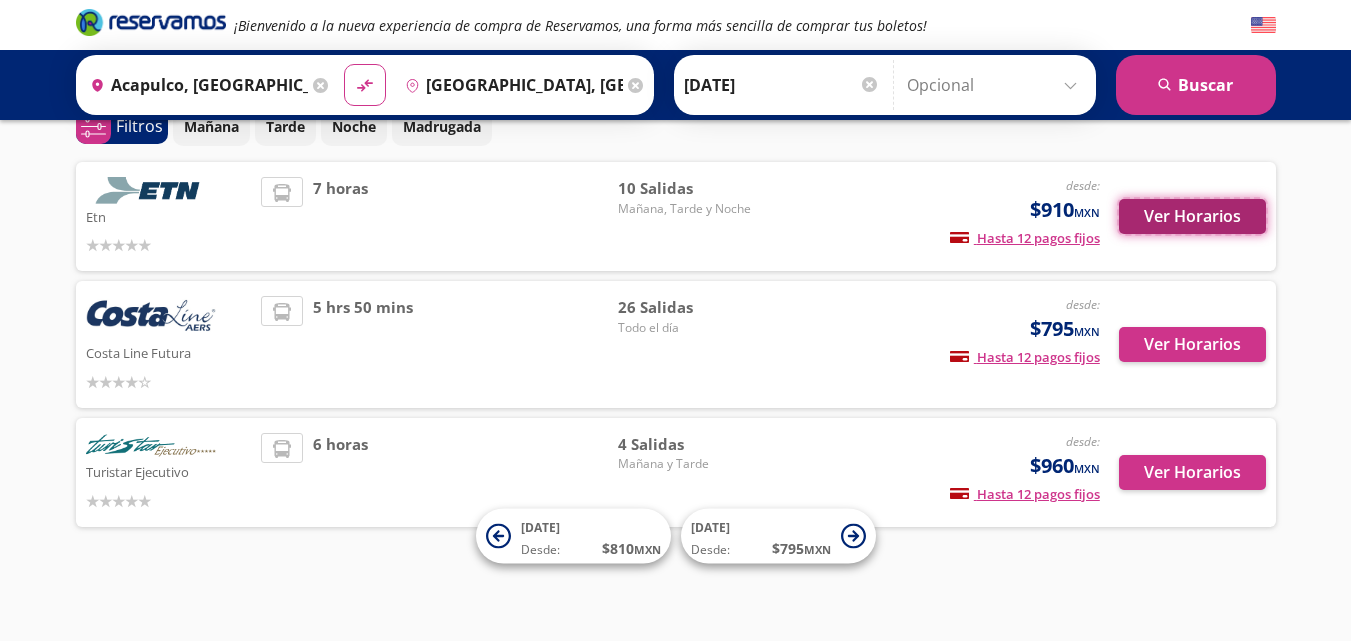 click on "Ver Horarios" at bounding box center [1192, 216] 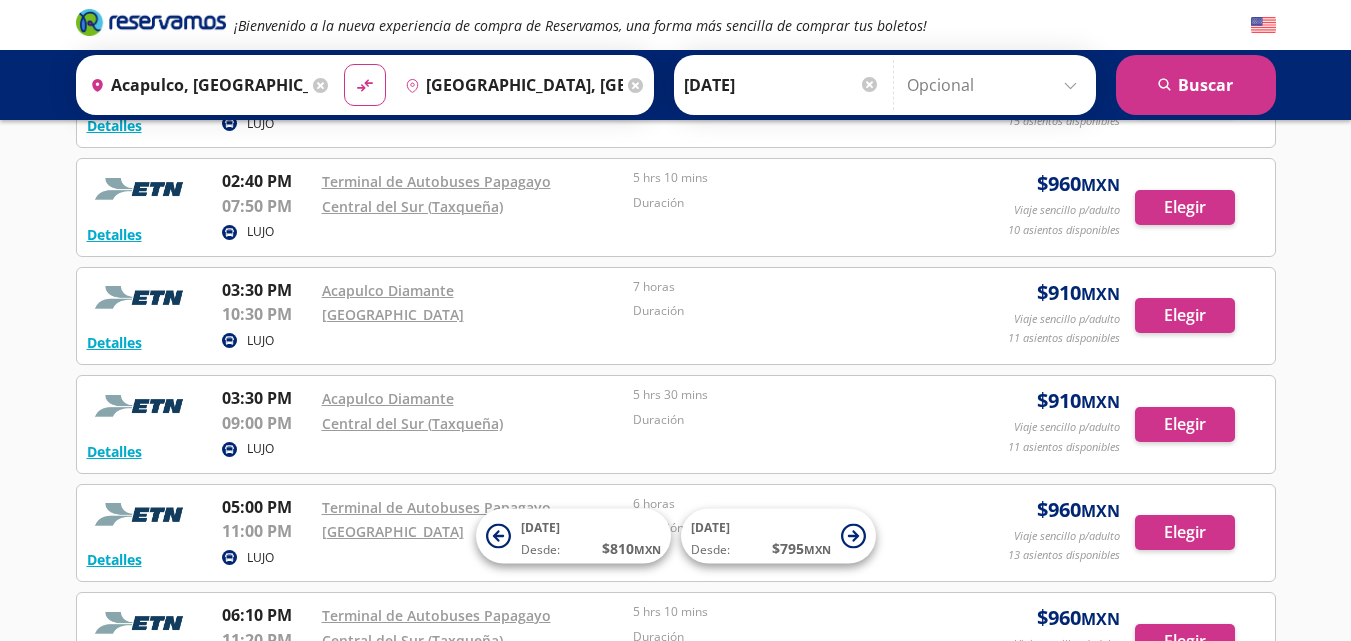 scroll, scrollTop: 0, scrollLeft: 0, axis: both 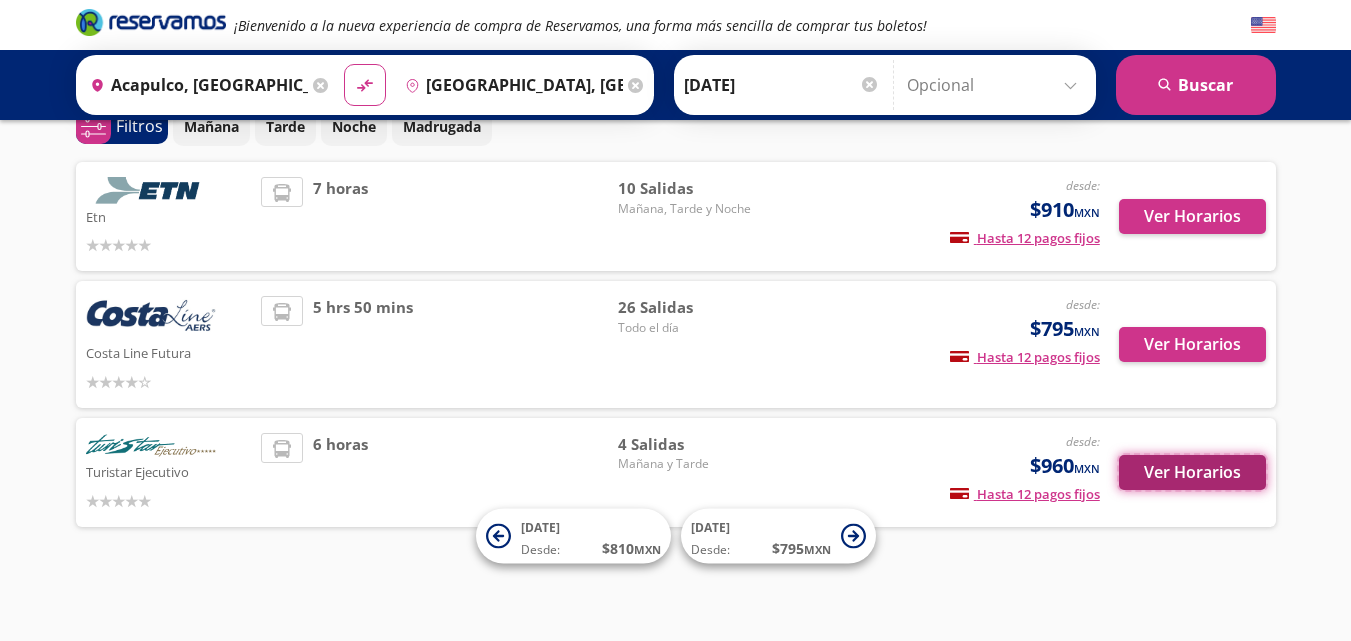 click on "Ver Horarios" at bounding box center (1192, 472) 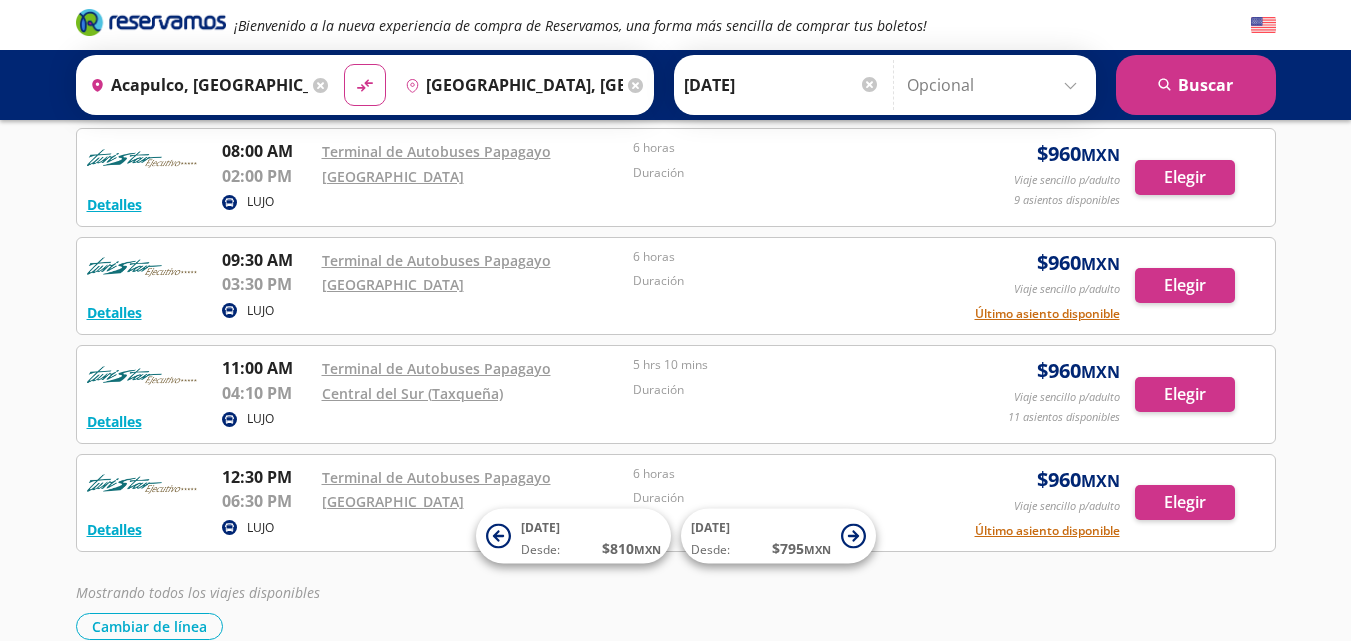 scroll, scrollTop: 0, scrollLeft: 0, axis: both 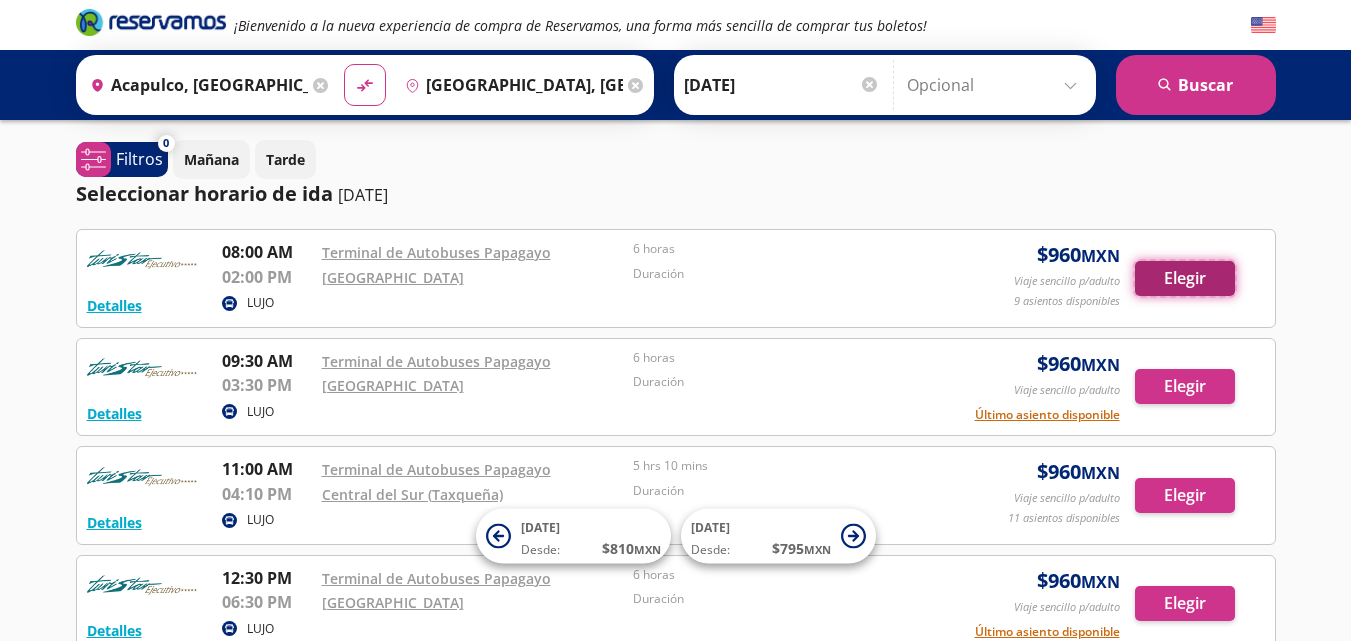 click on "Elegir" at bounding box center [1185, 278] 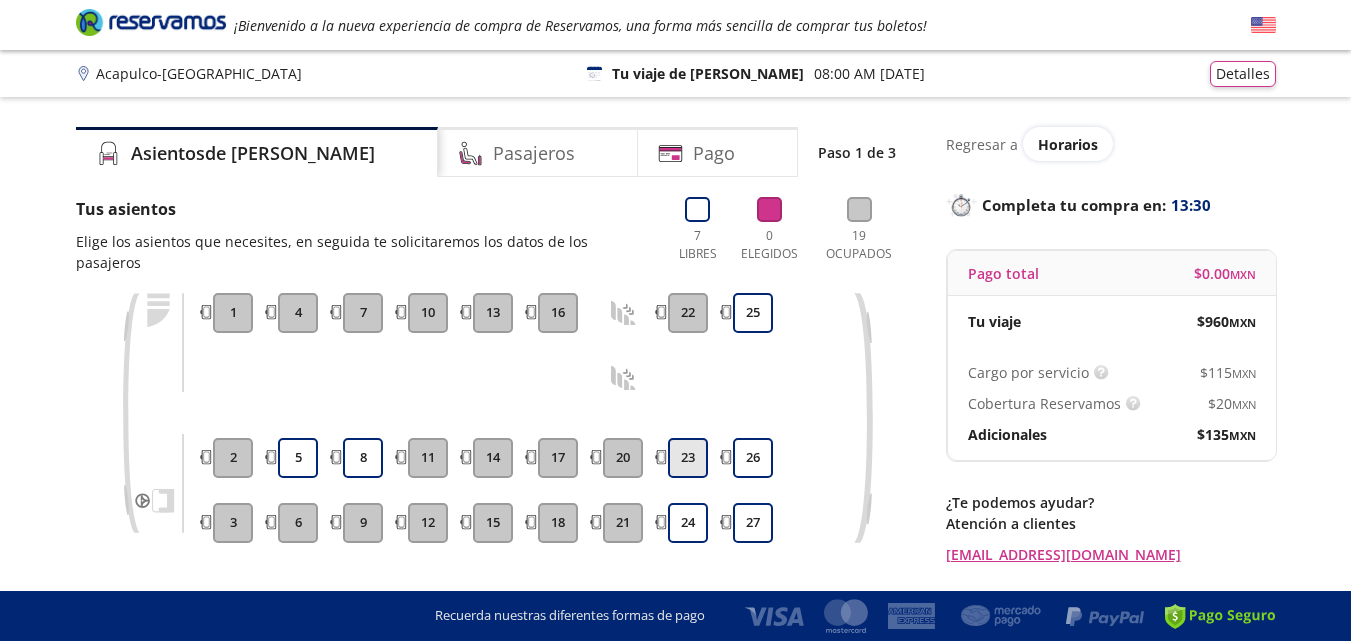 click on "23" at bounding box center (688, 458) 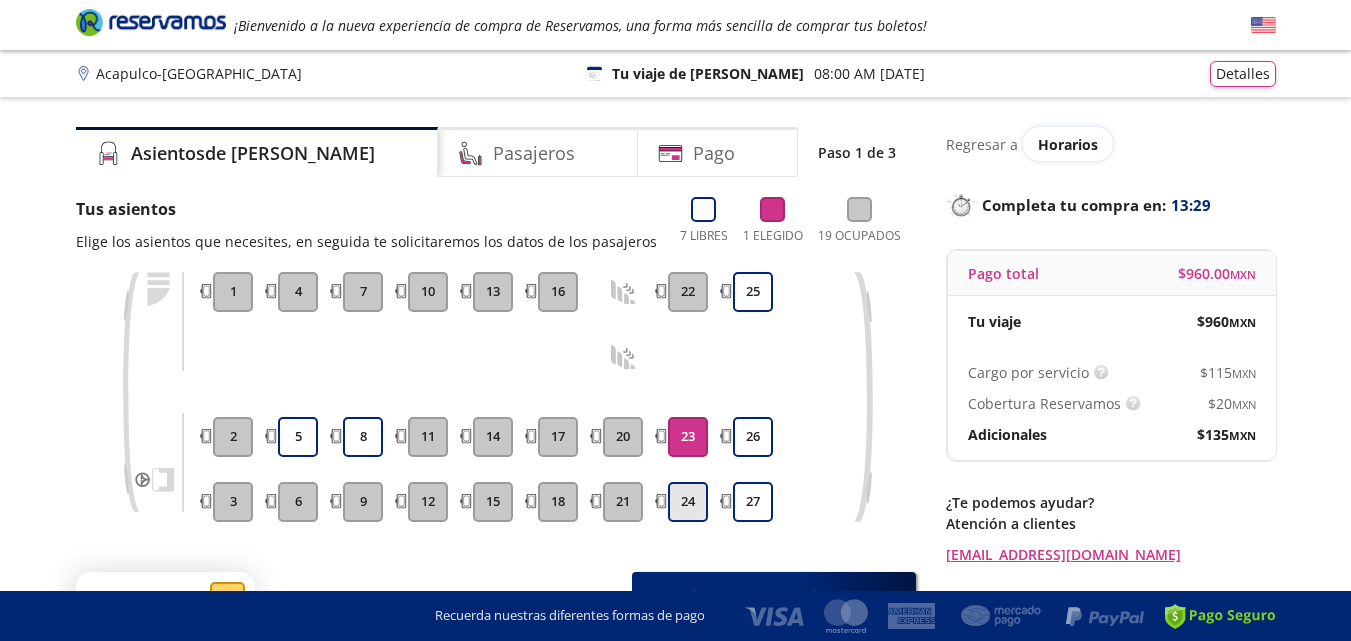 click on "24" at bounding box center [688, 502] 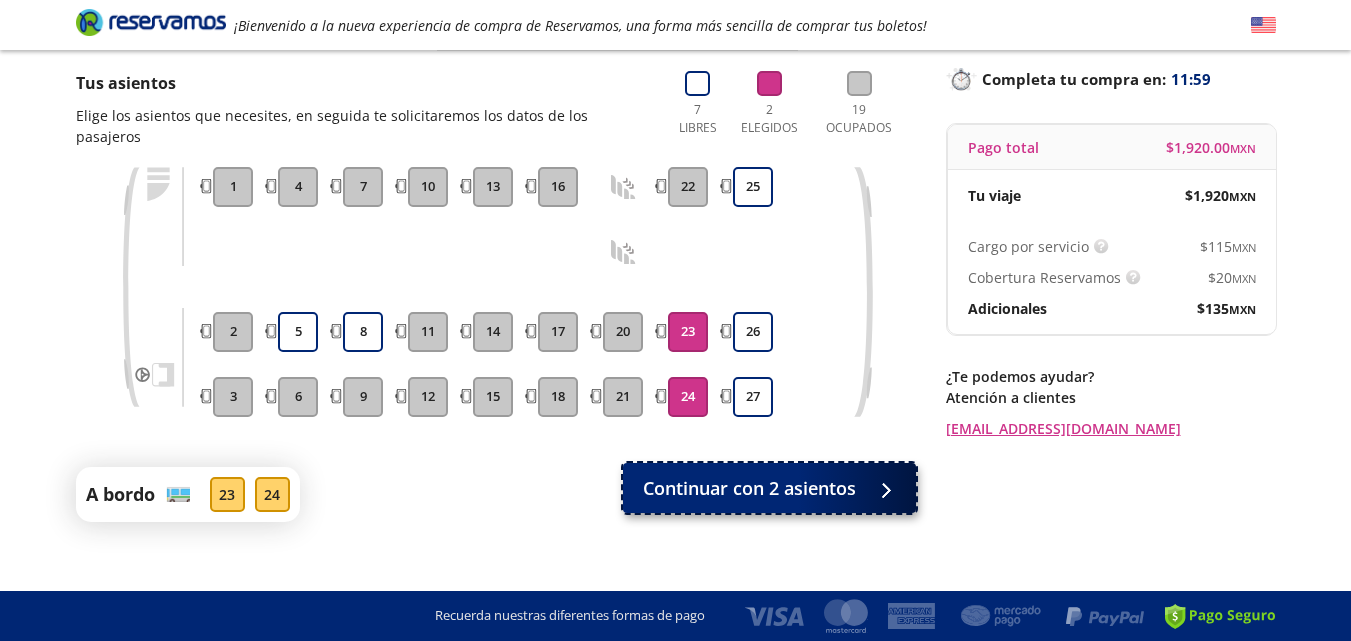 click at bounding box center (884, 488) 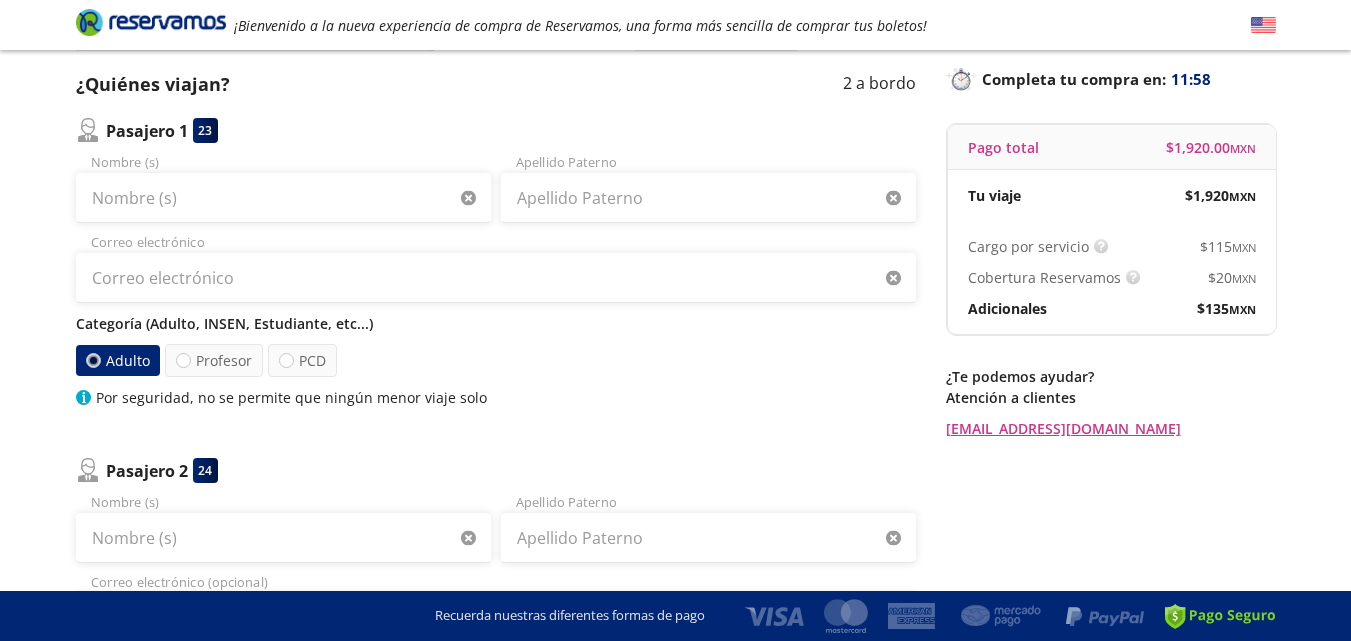 scroll, scrollTop: 0, scrollLeft: 0, axis: both 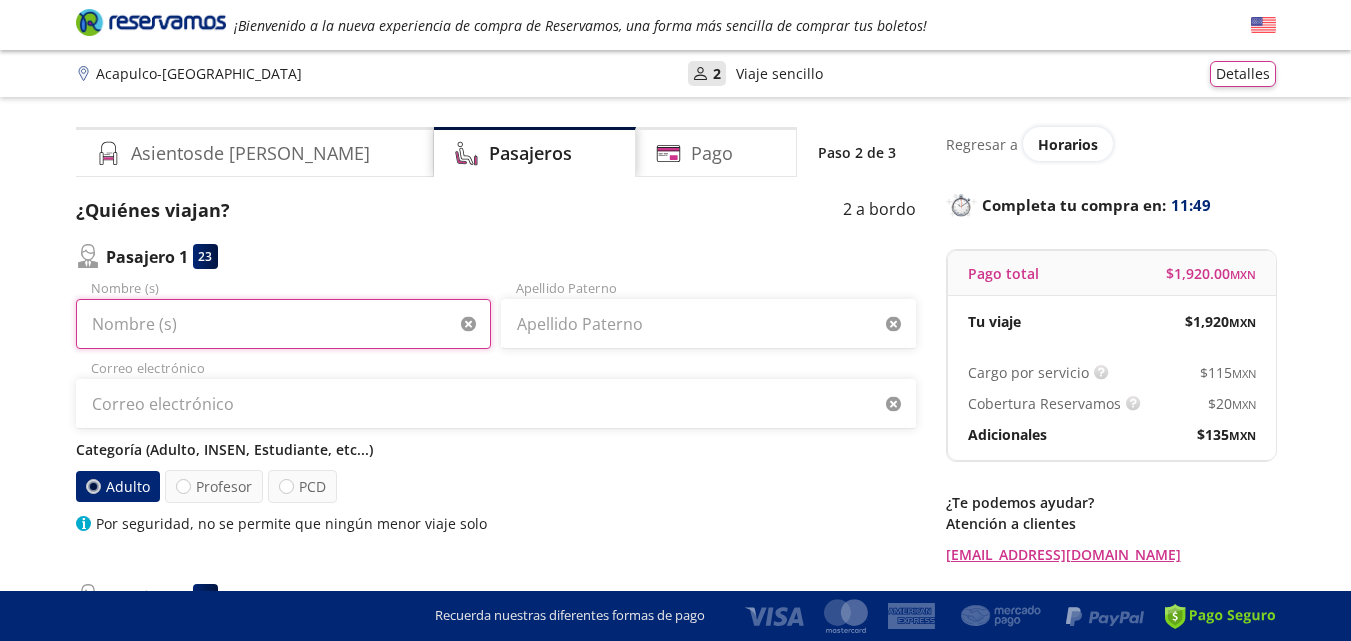 click on "Nombre (s)" at bounding box center [283, 324] 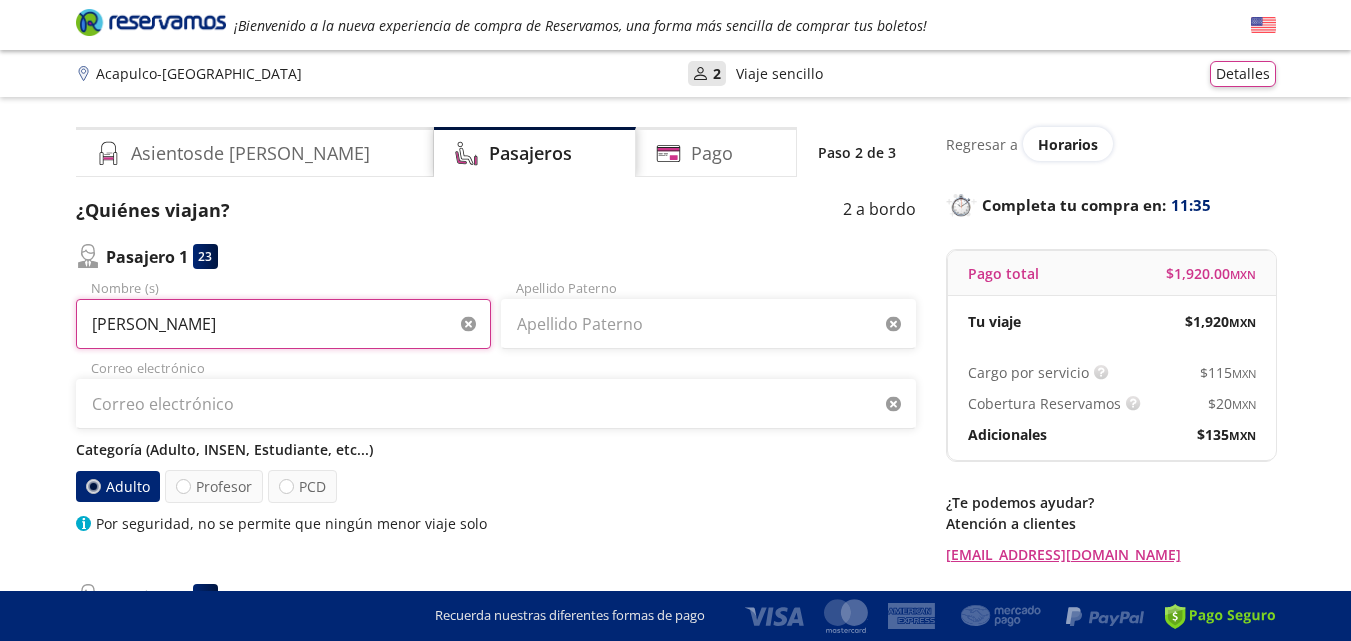 type on "[PERSON_NAME]" 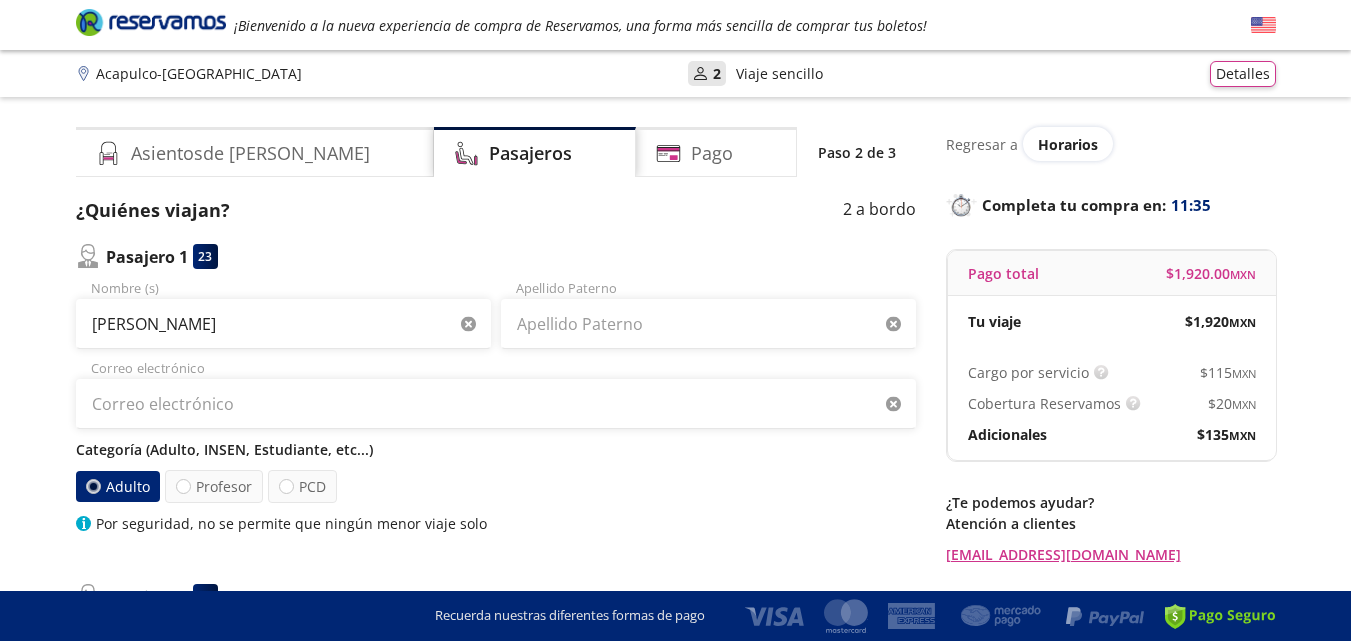 type 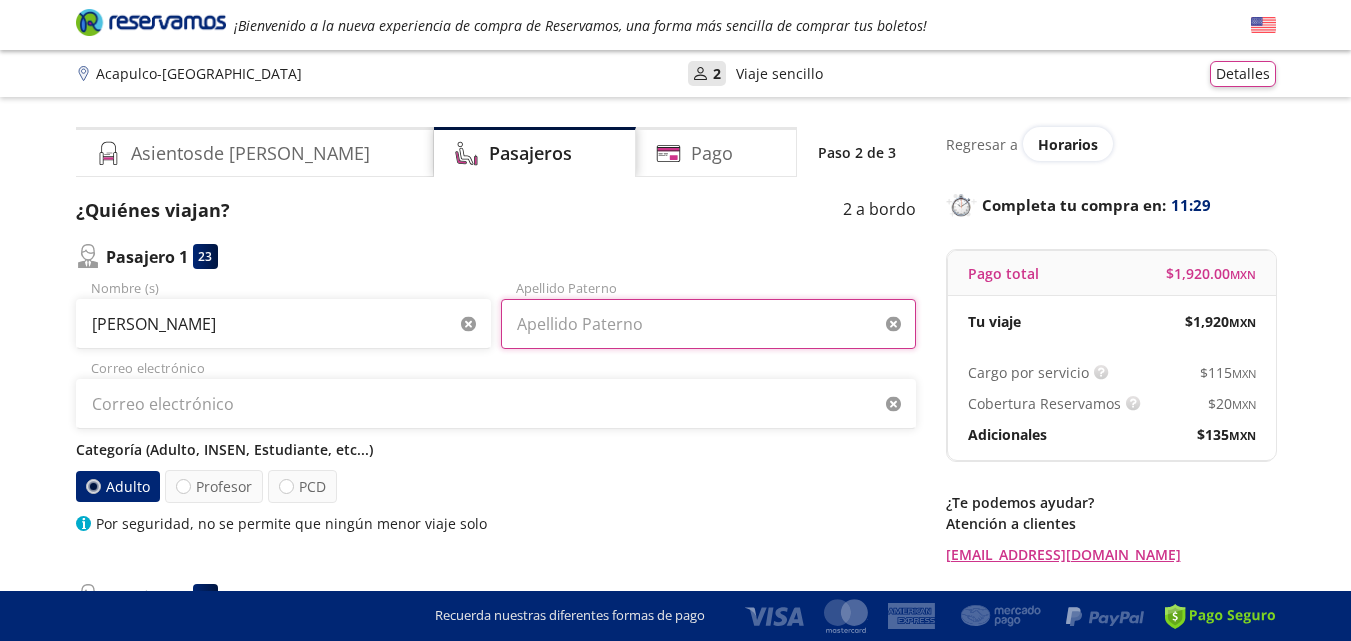 click on "Apellido Paterno" at bounding box center [708, 324] 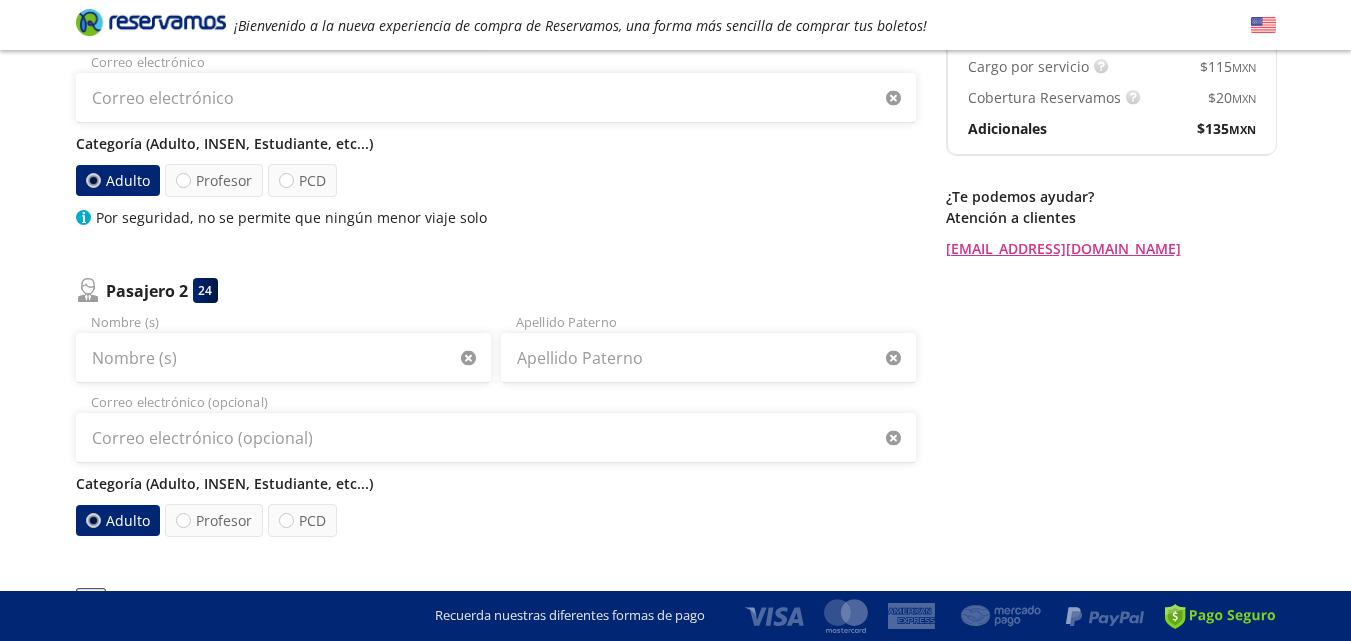 scroll, scrollTop: 308, scrollLeft: 0, axis: vertical 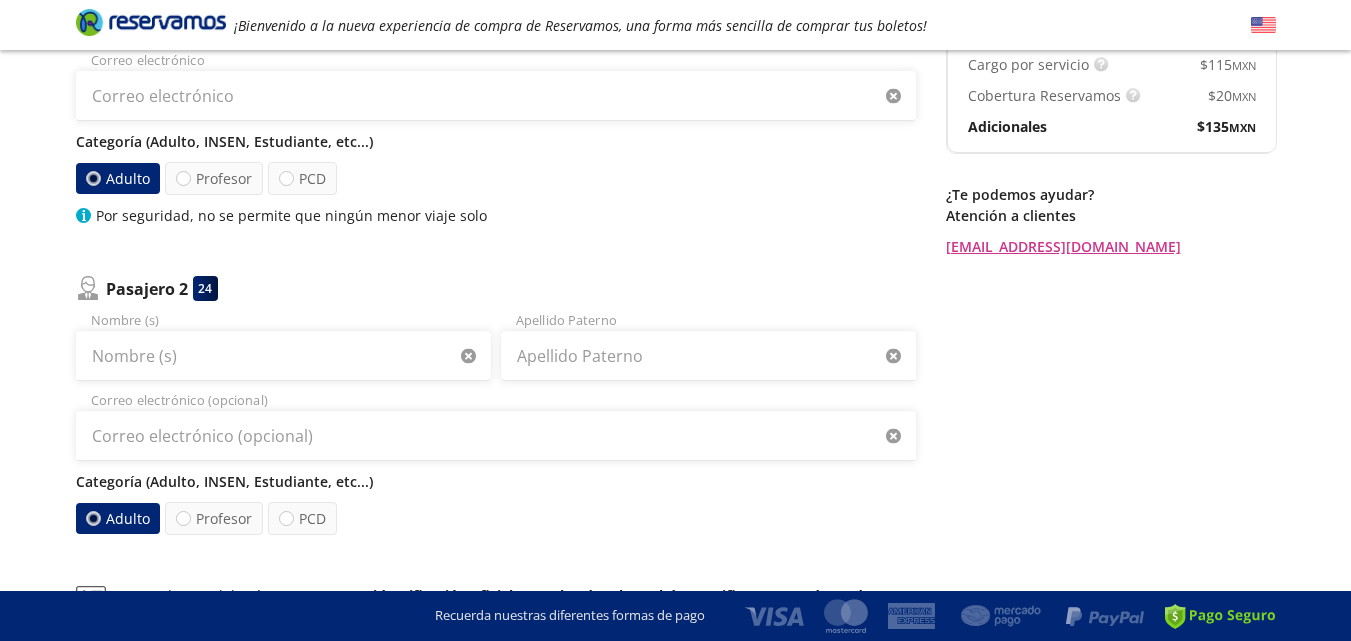 type on "[PERSON_NAME]" 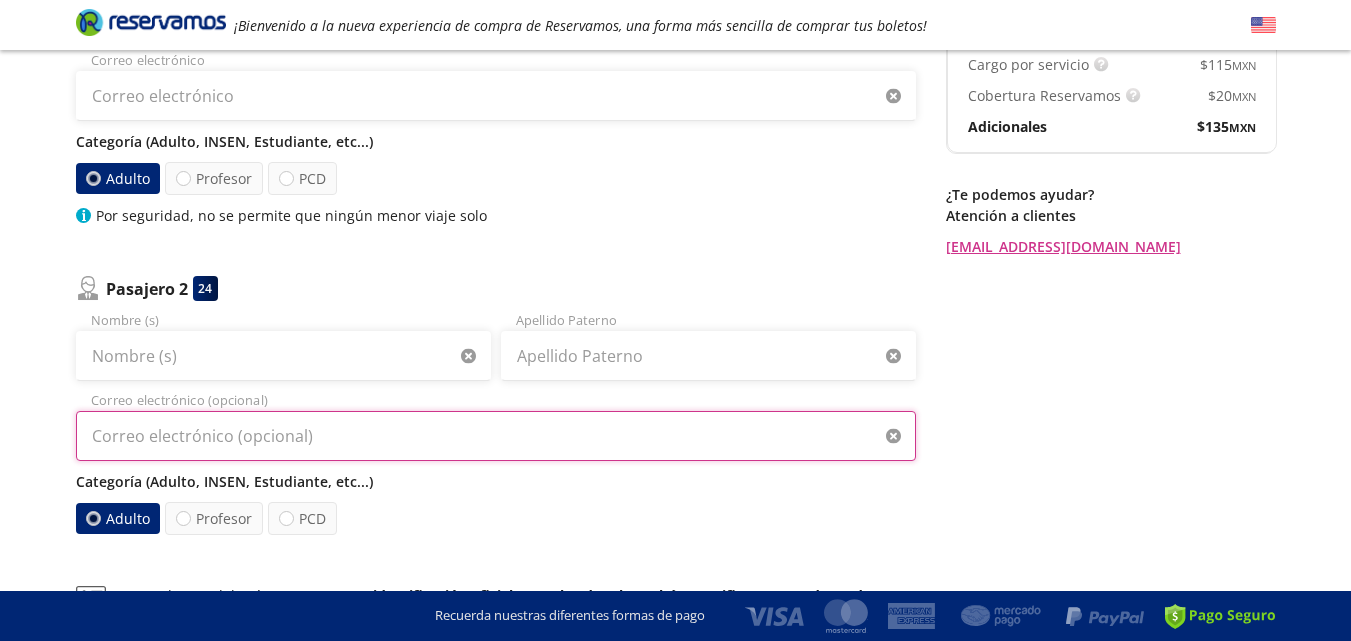click on "Correo electrónico (opcional)" at bounding box center (496, 436) 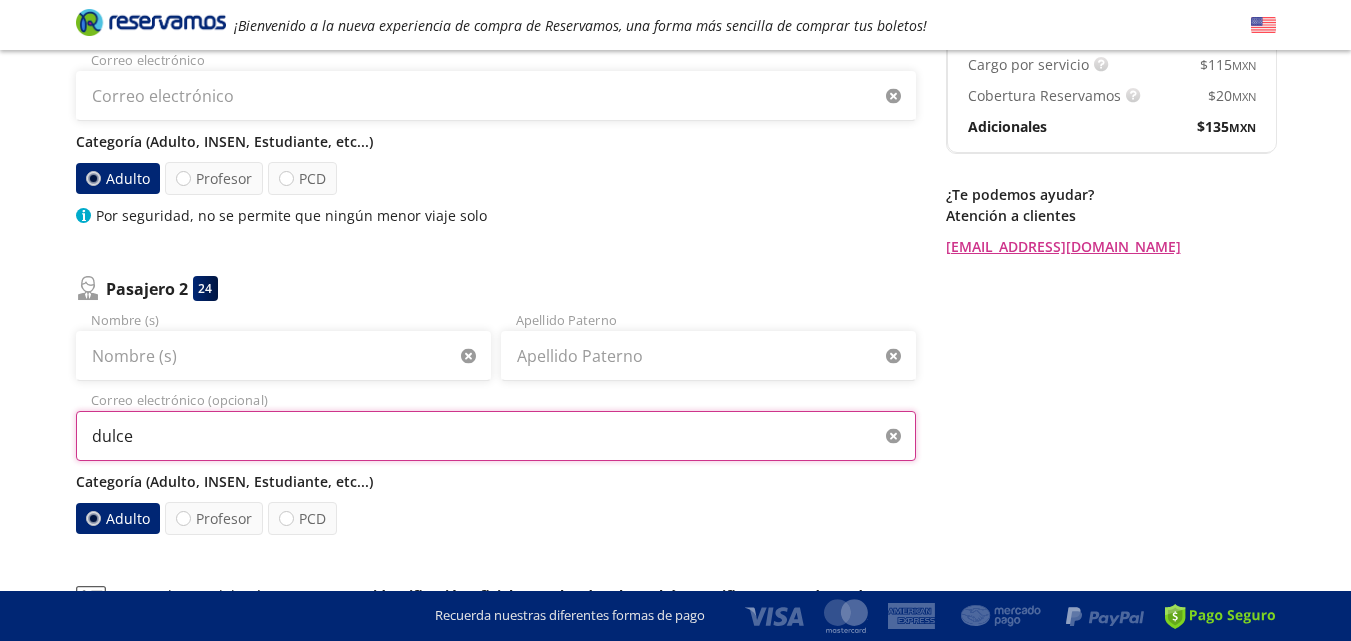 click on "dulce" at bounding box center (496, 436) 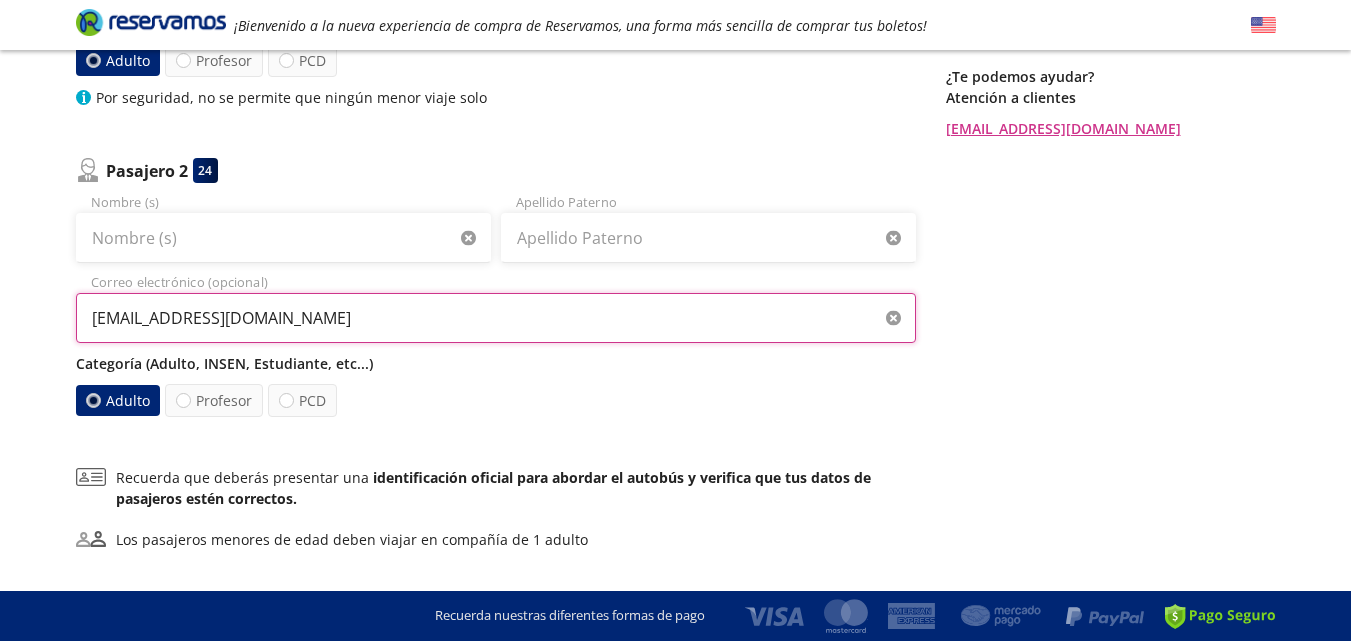 scroll, scrollTop: 575, scrollLeft: 0, axis: vertical 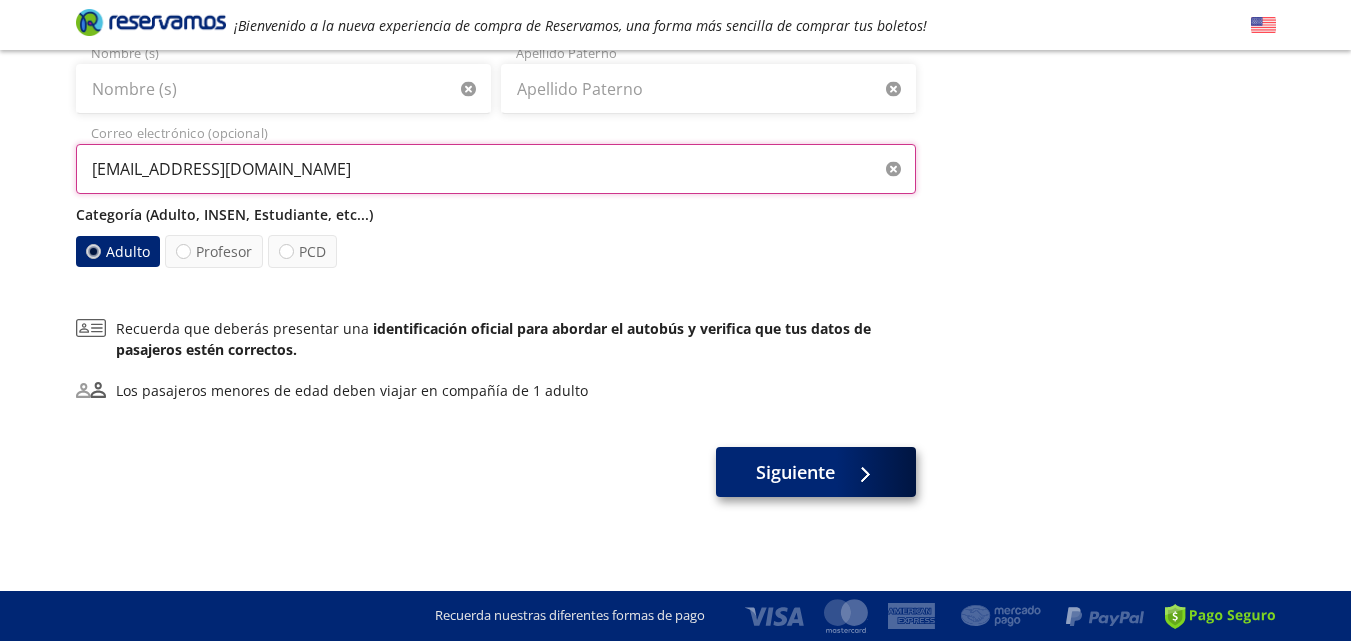 type on "[EMAIL_ADDRESS][DOMAIN_NAME]" 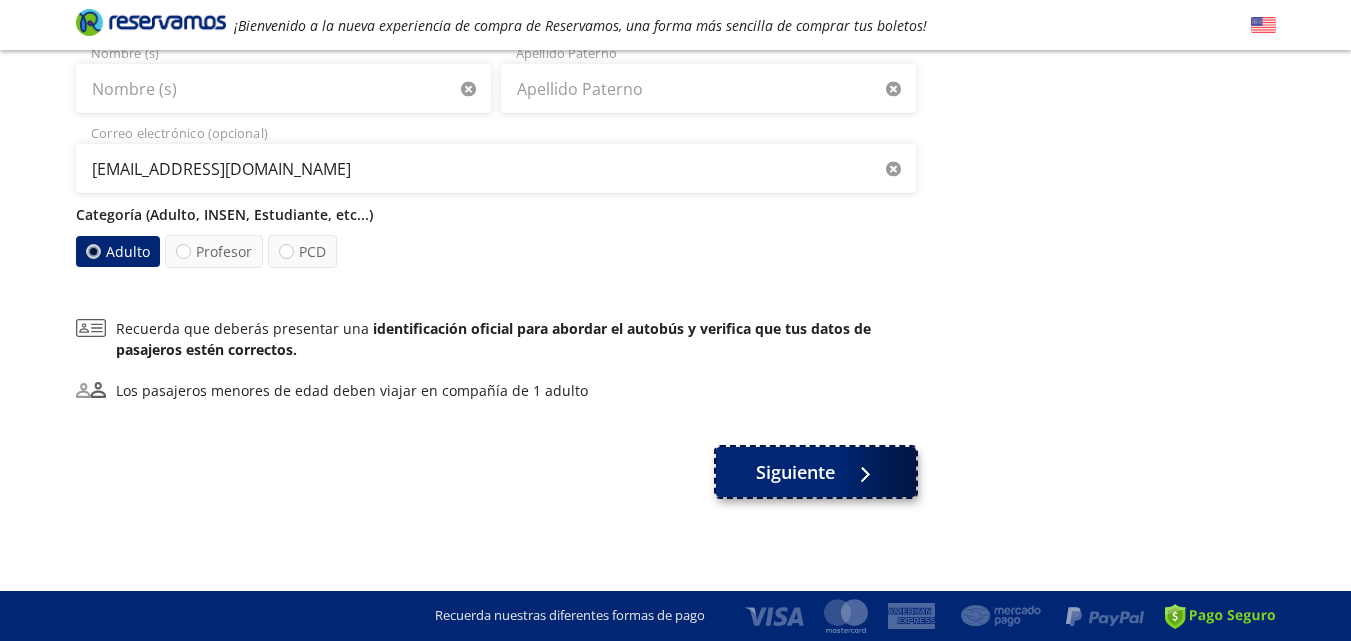 click at bounding box center (860, 472) 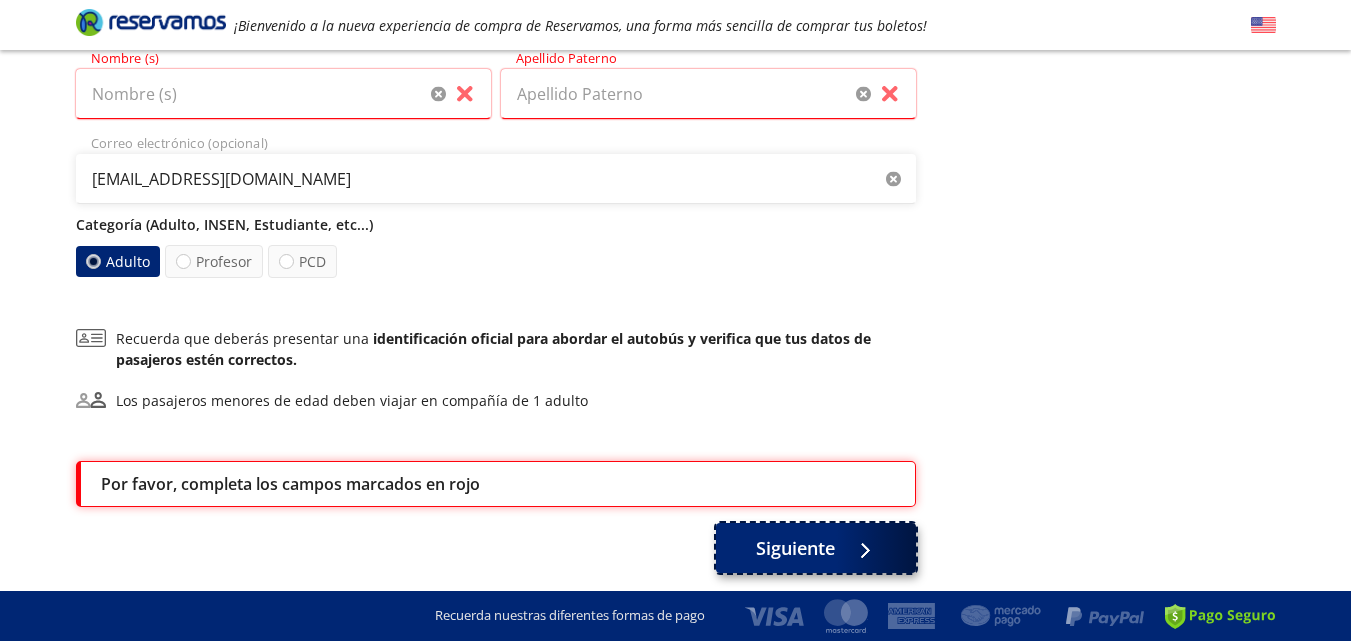 scroll, scrollTop: 651, scrollLeft: 0, axis: vertical 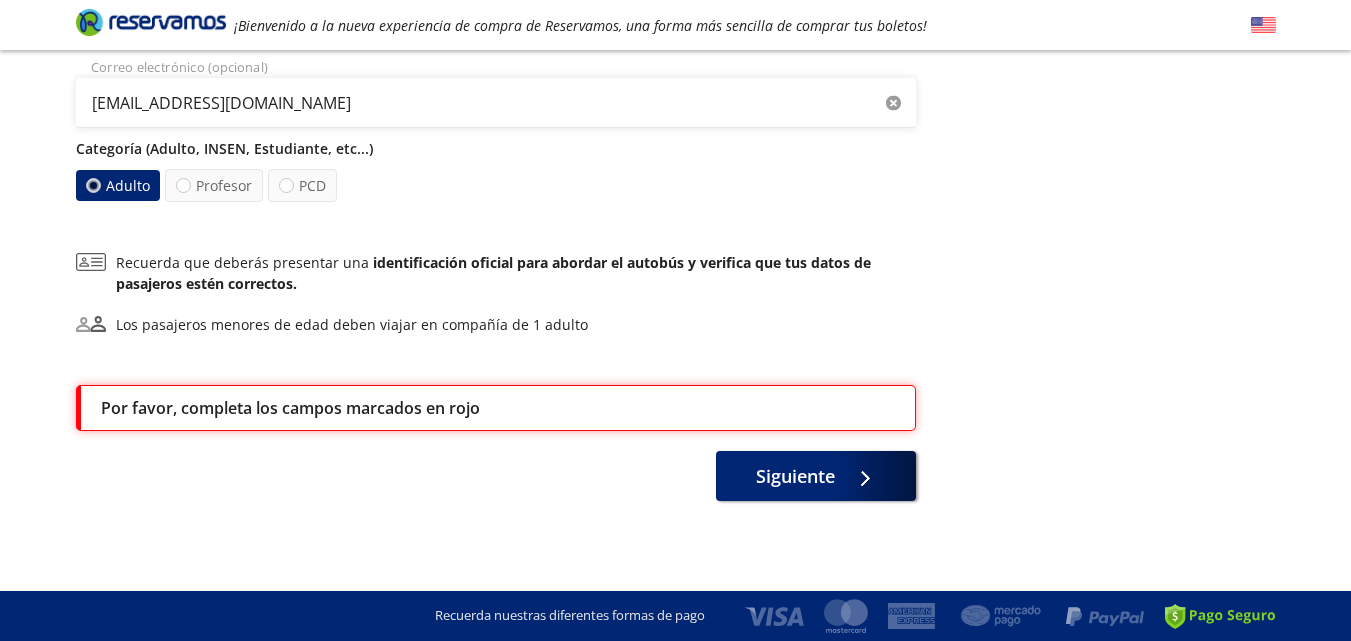 click on "Adulto" at bounding box center (117, 185) 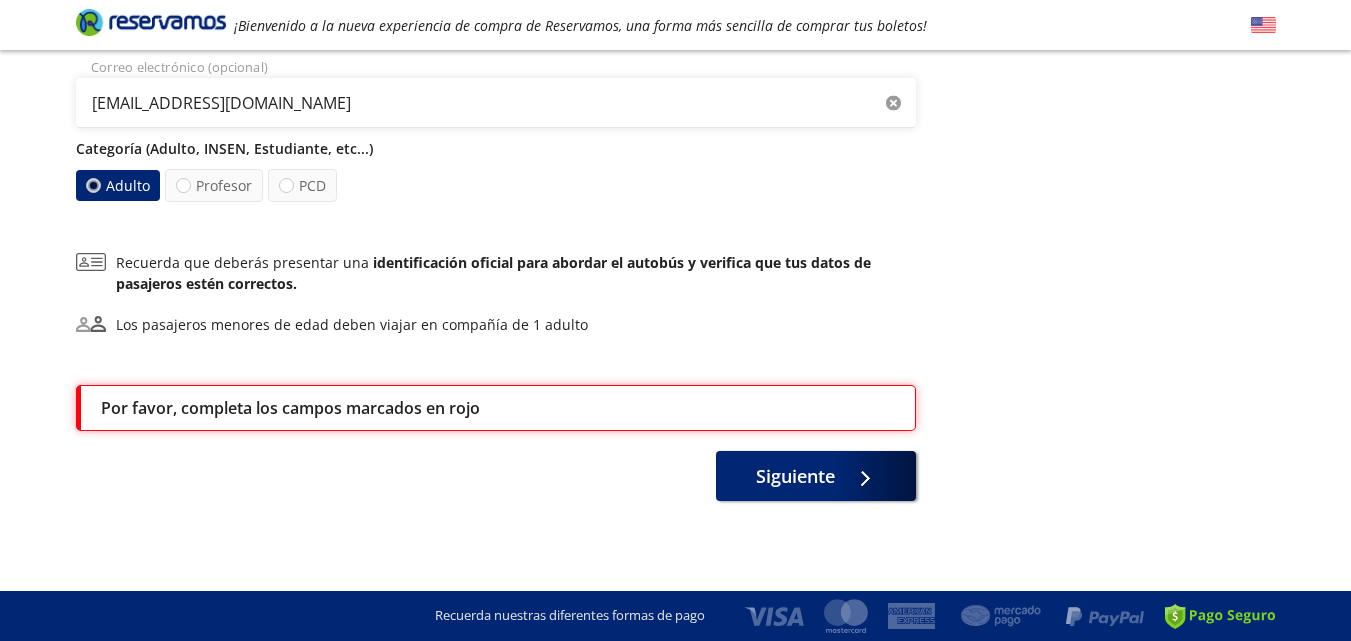 click on "Adulto" at bounding box center [92, 185] 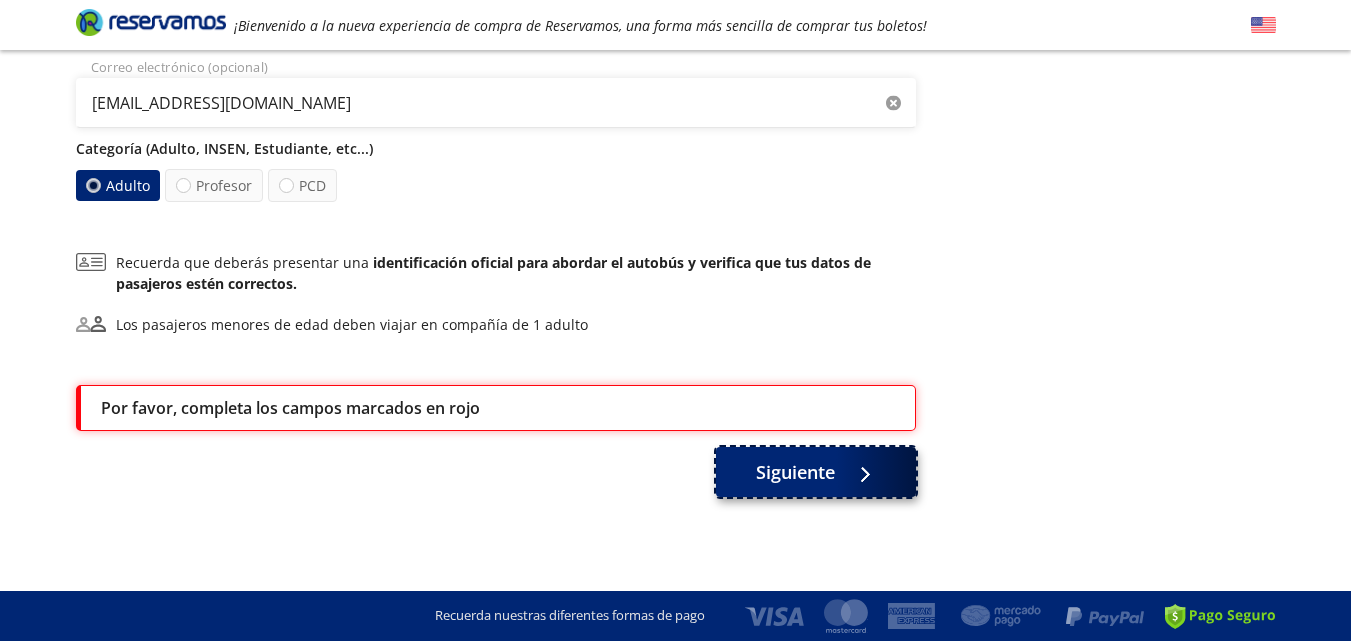 click at bounding box center [852, 471] 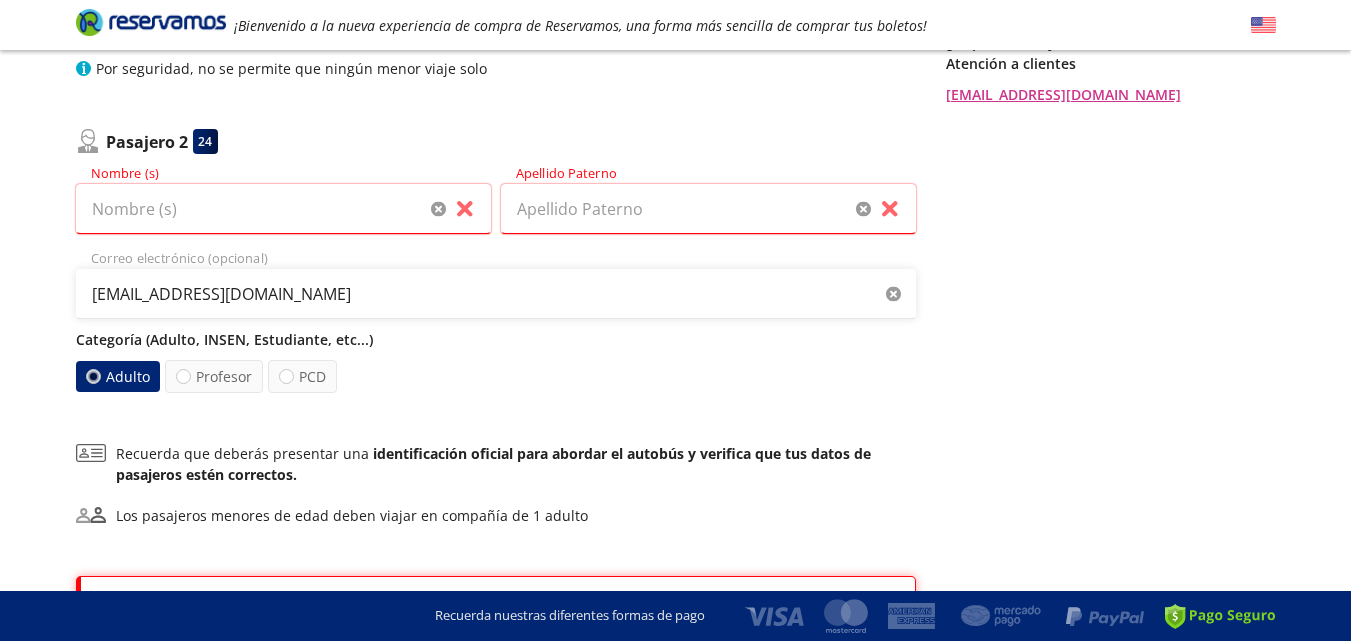scroll, scrollTop: 151, scrollLeft: 0, axis: vertical 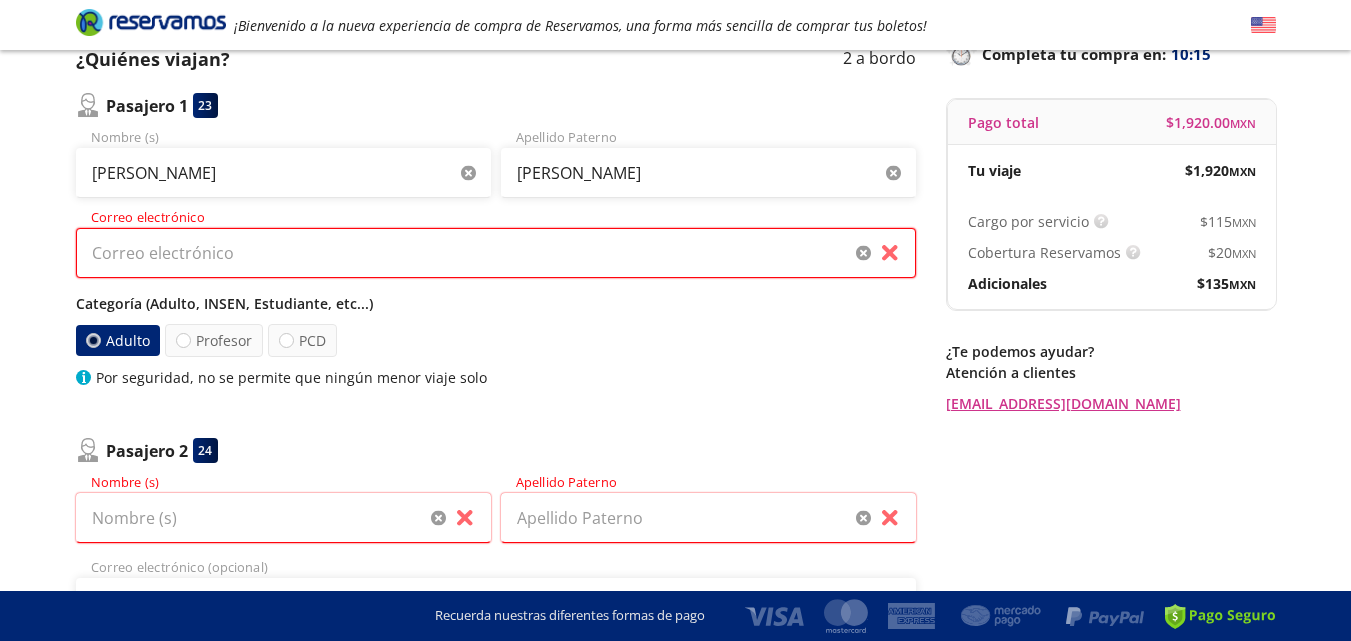 click on "Correo electrónico" at bounding box center (496, 253) 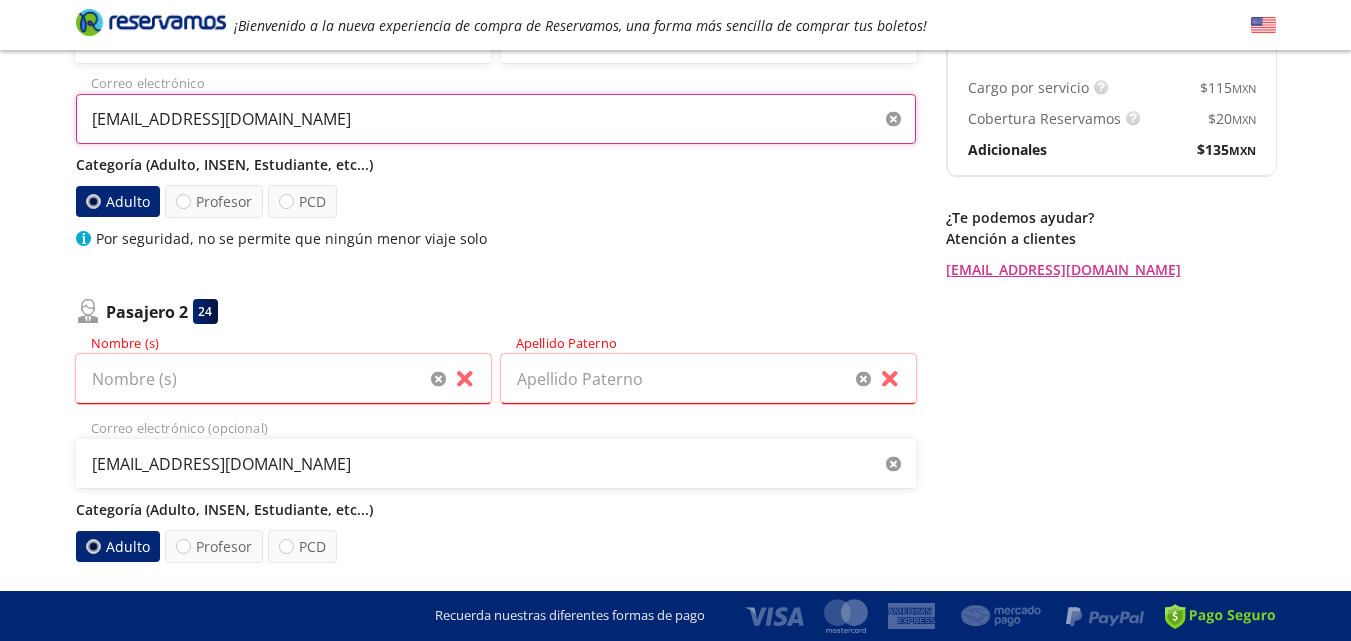 scroll, scrollTop: 351, scrollLeft: 0, axis: vertical 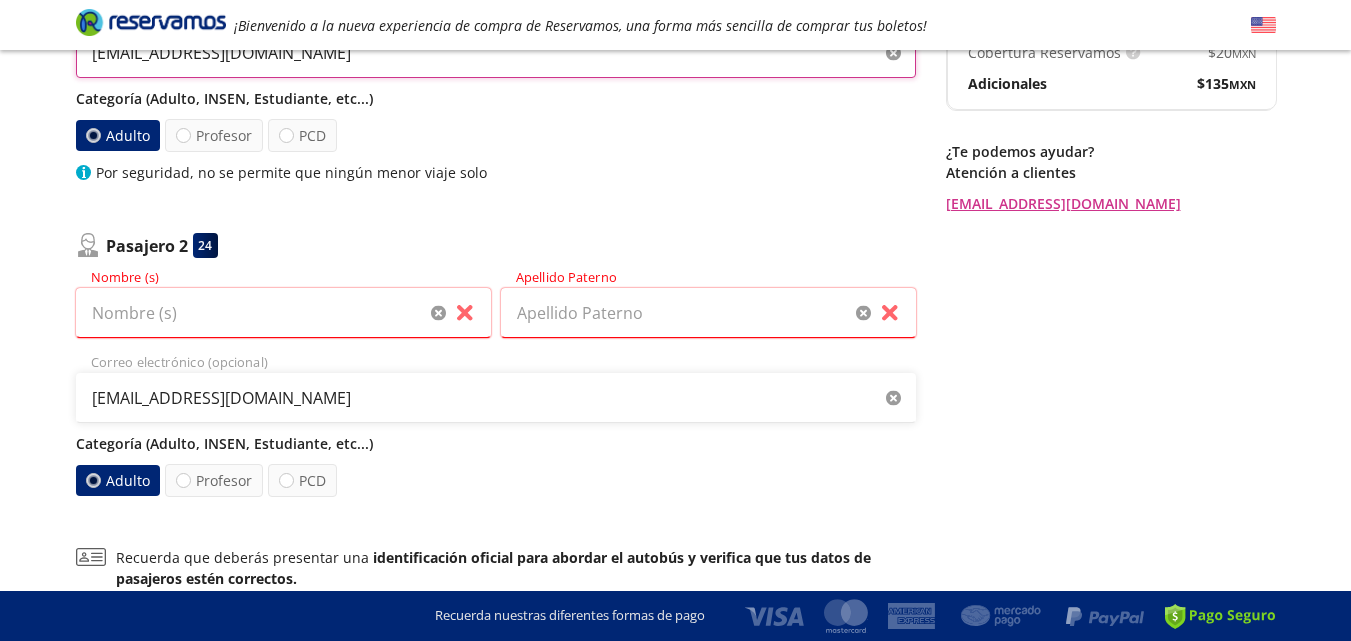 type on "[EMAIL_ADDRESS][DOMAIN_NAME]" 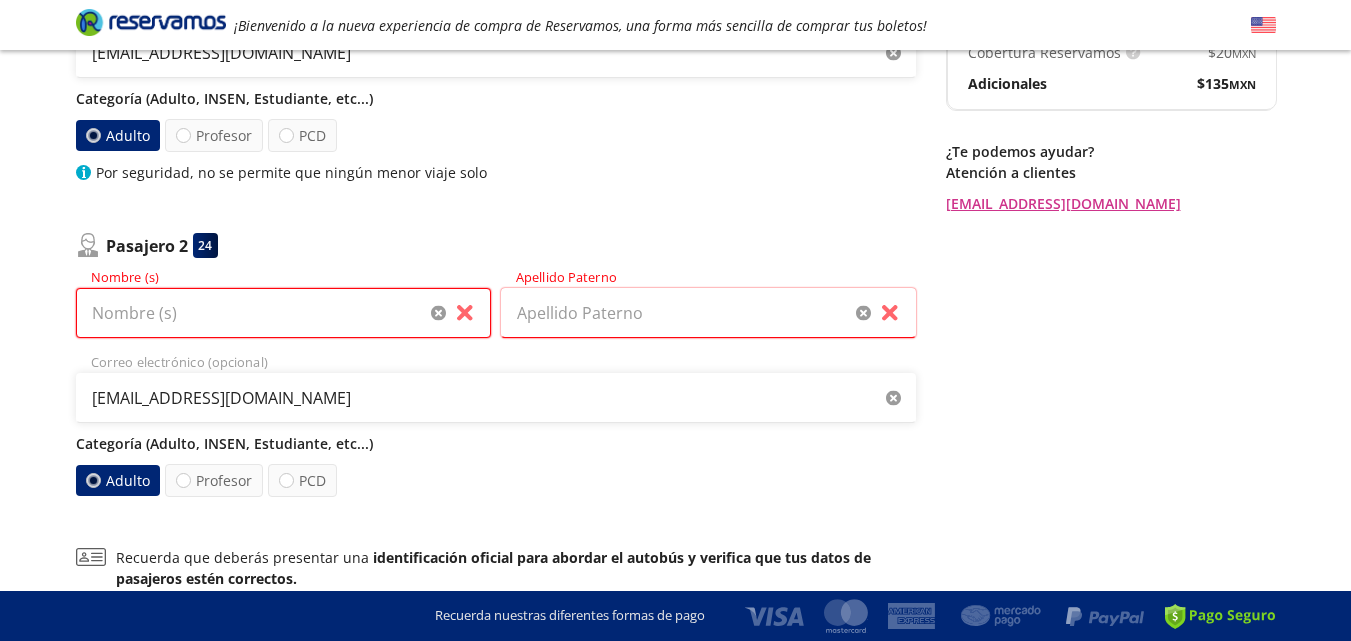 click on "Nombre (s)" at bounding box center [283, 313] 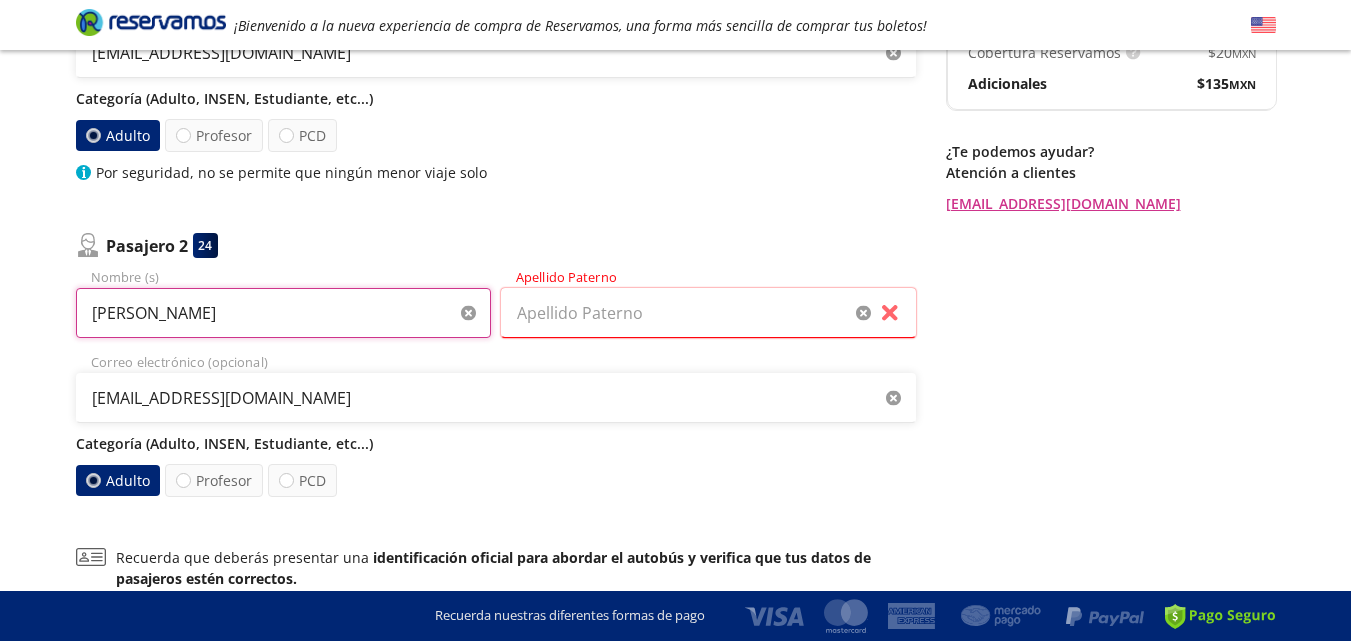 type on "[PERSON_NAME]" 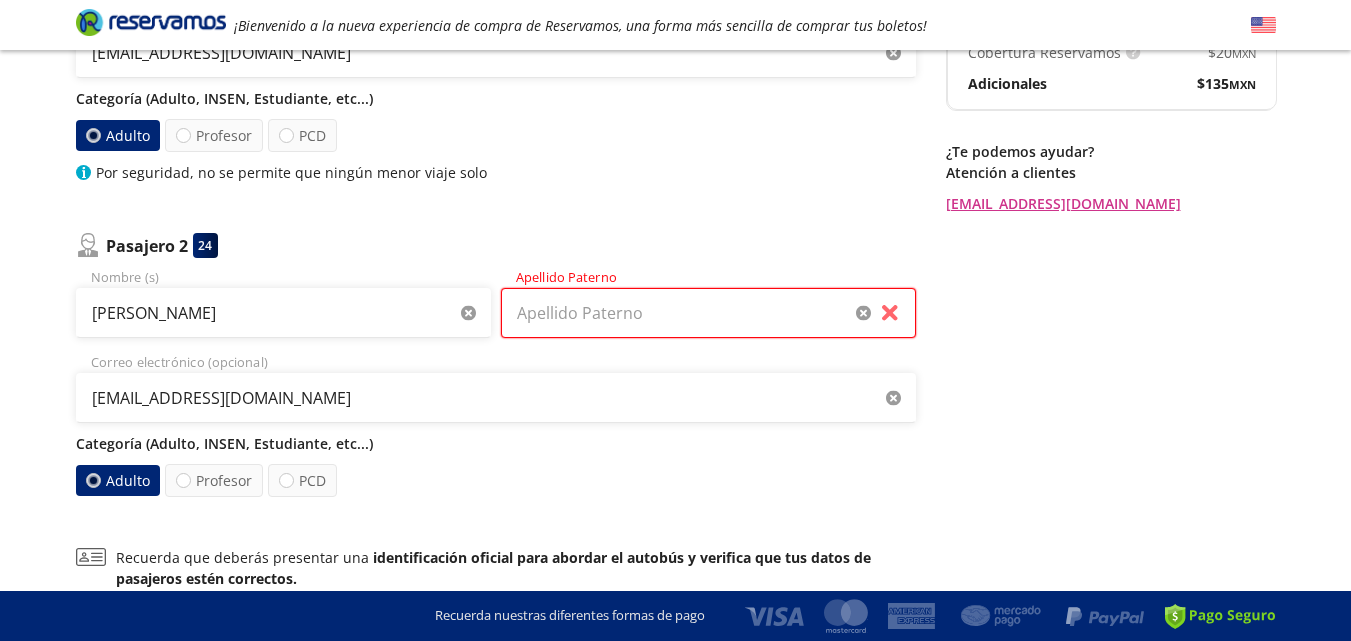 click on "Apellido Paterno" at bounding box center (708, 313) 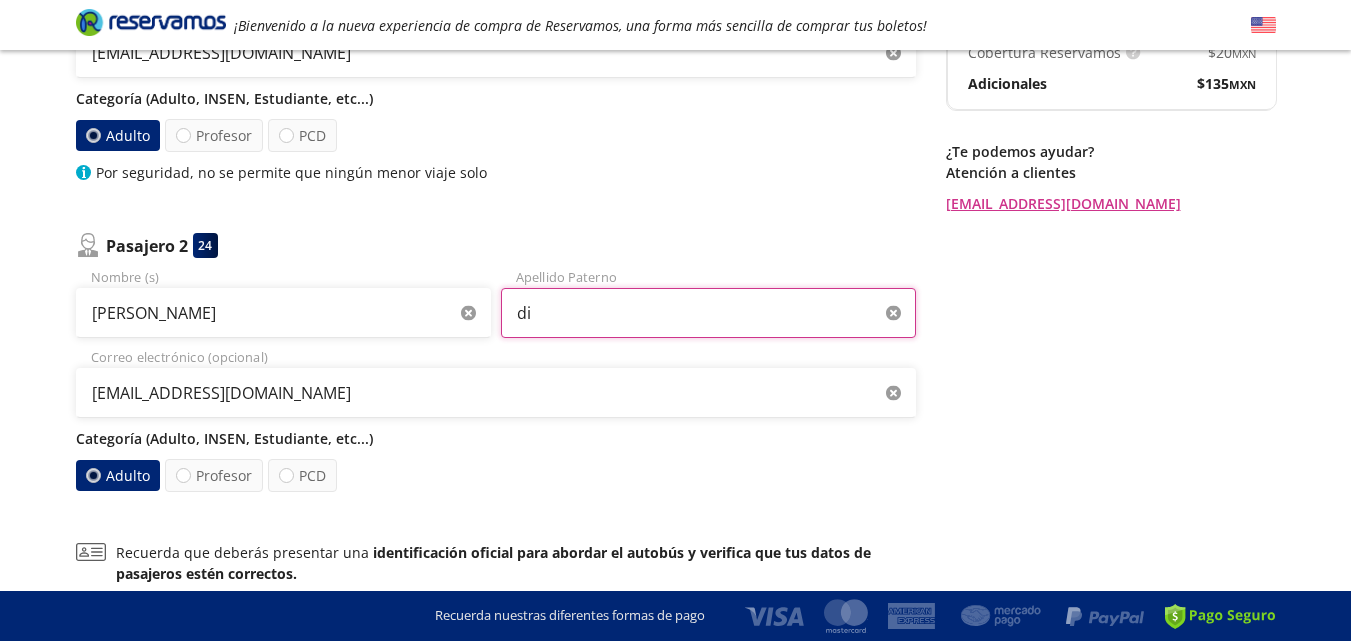 type on "d" 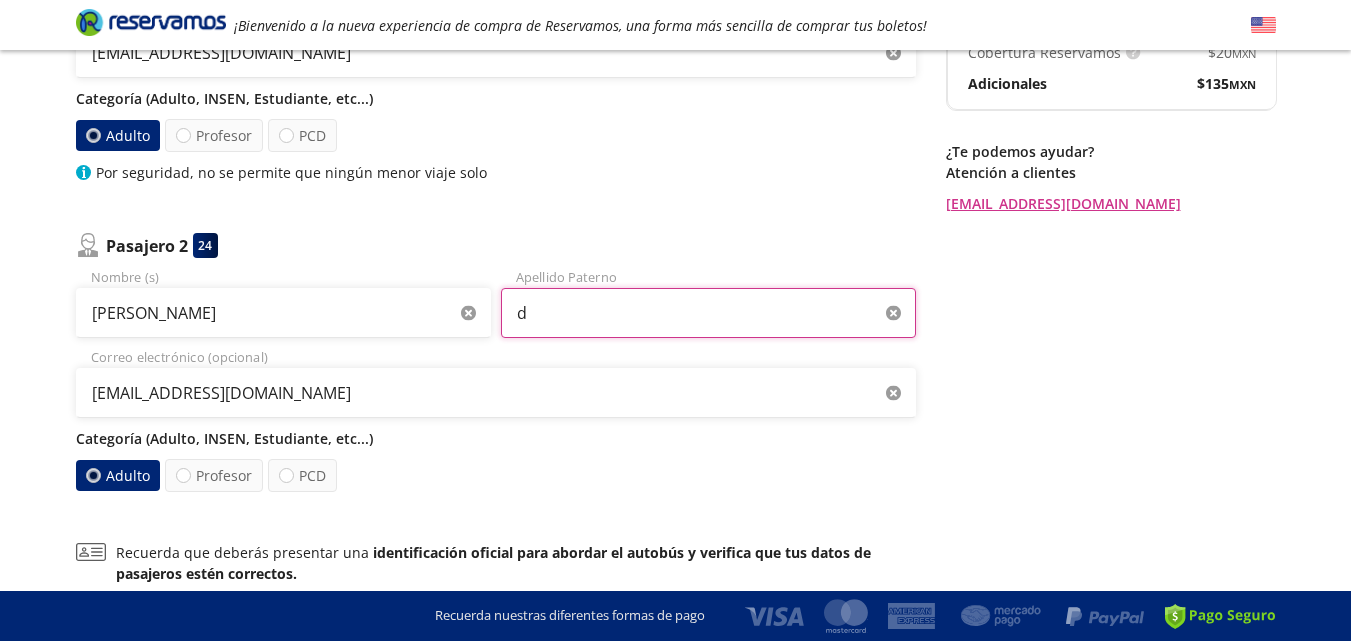 type 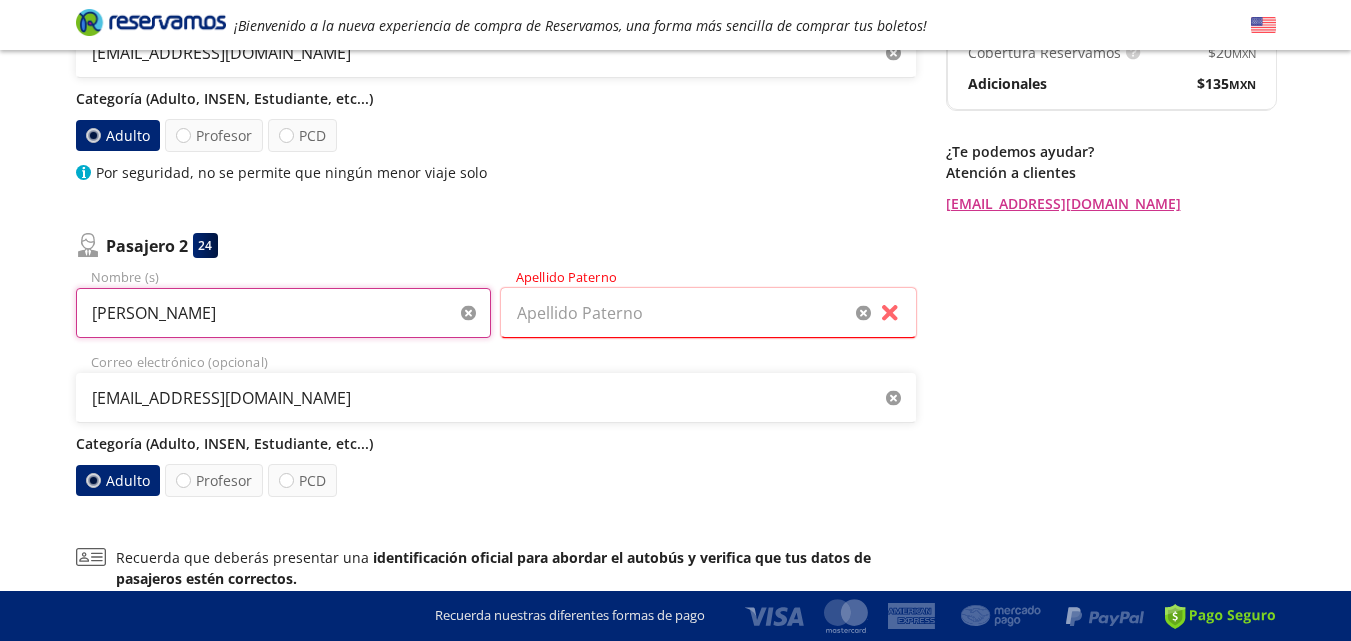 click on "[PERSON_NAME]" at bounding box center [283, 313] 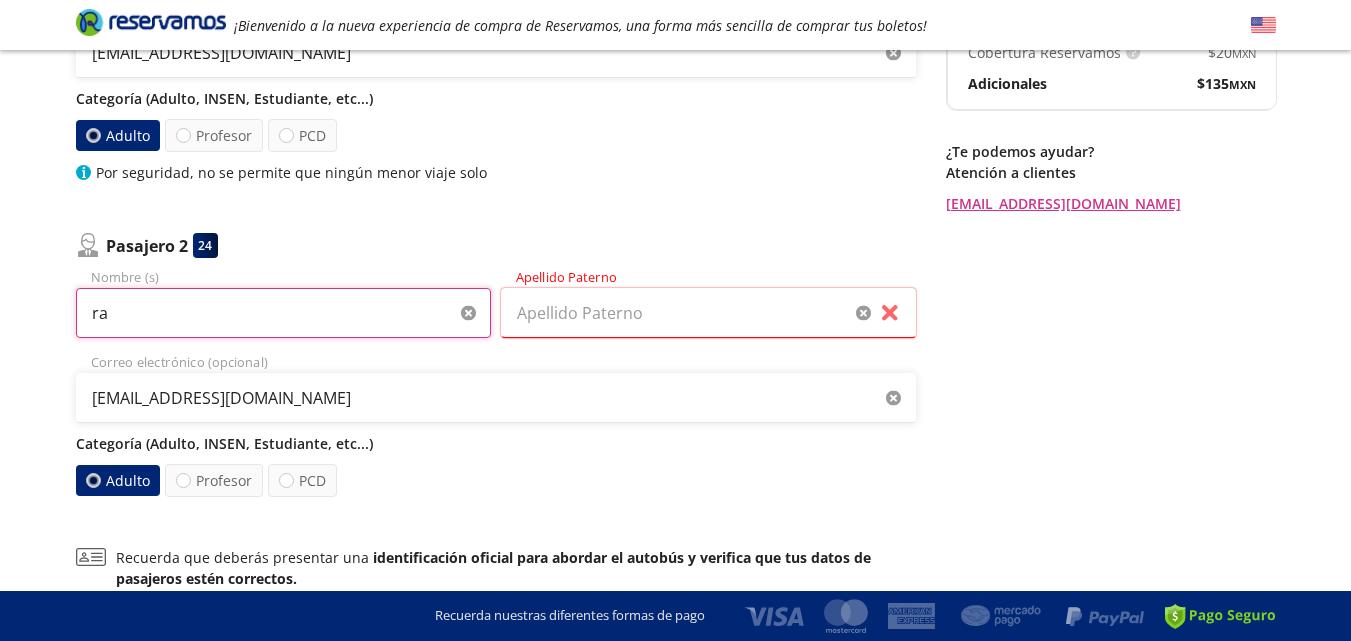 type on "r" 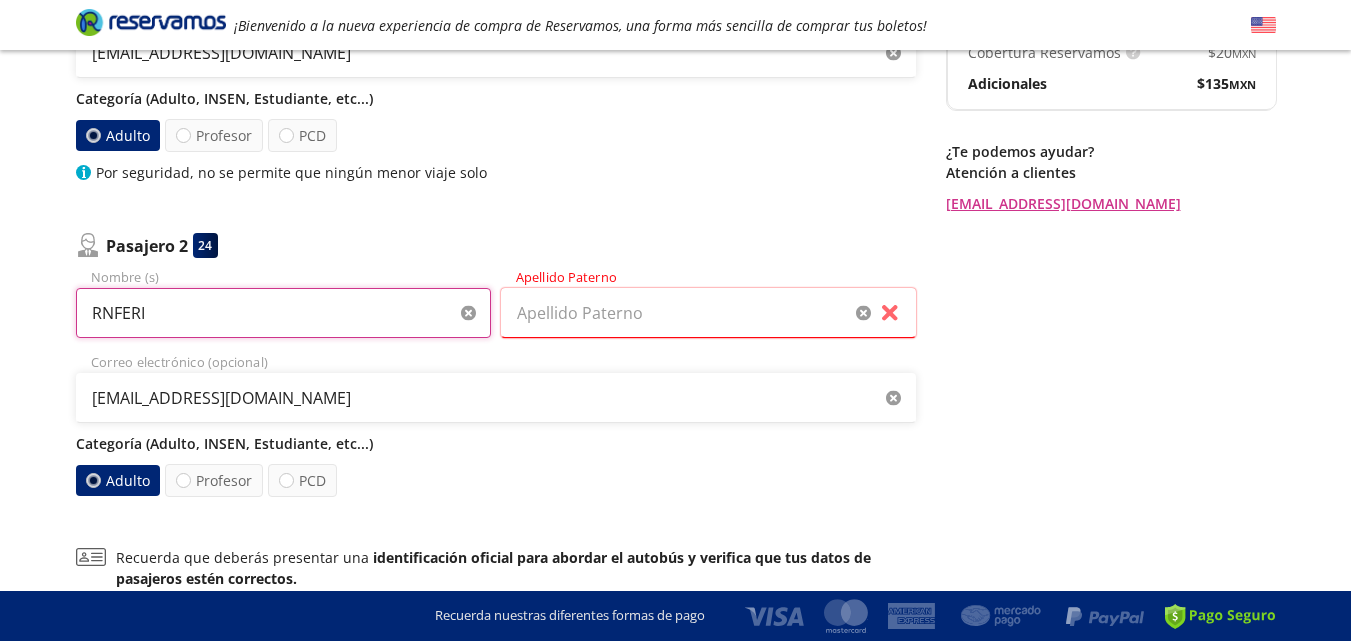type on "RNFERI" 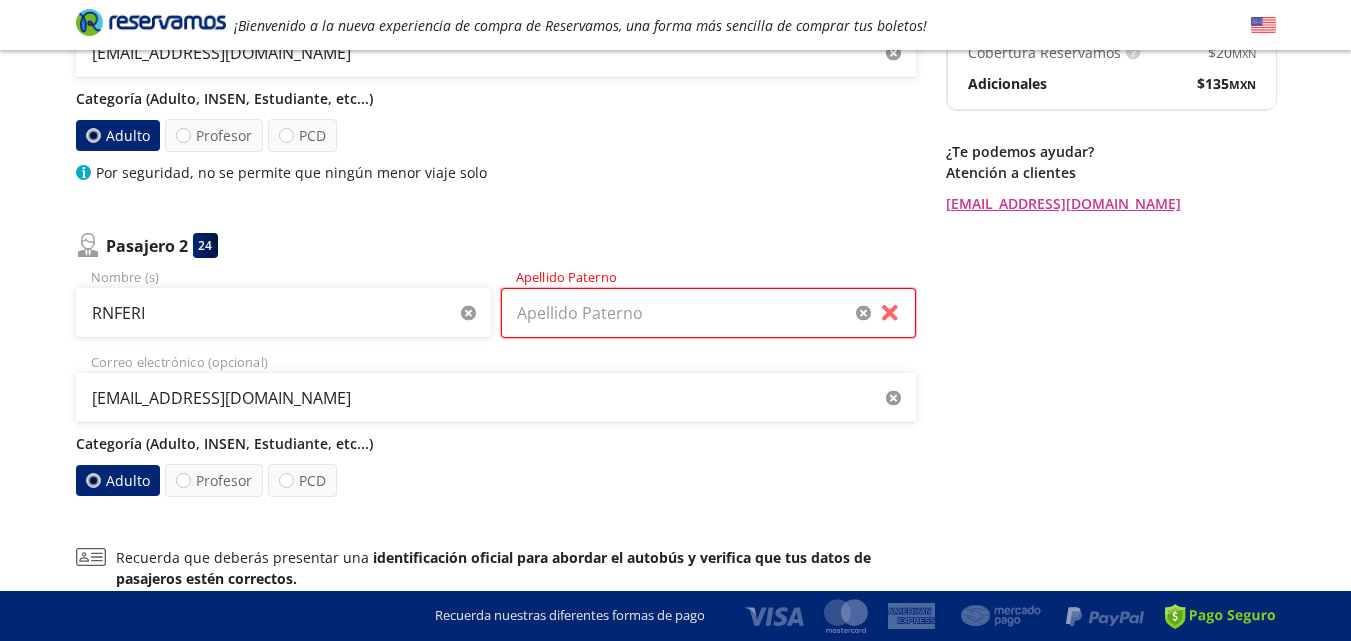 click on "Apellido Paterno" at bounding box center (708, 313) 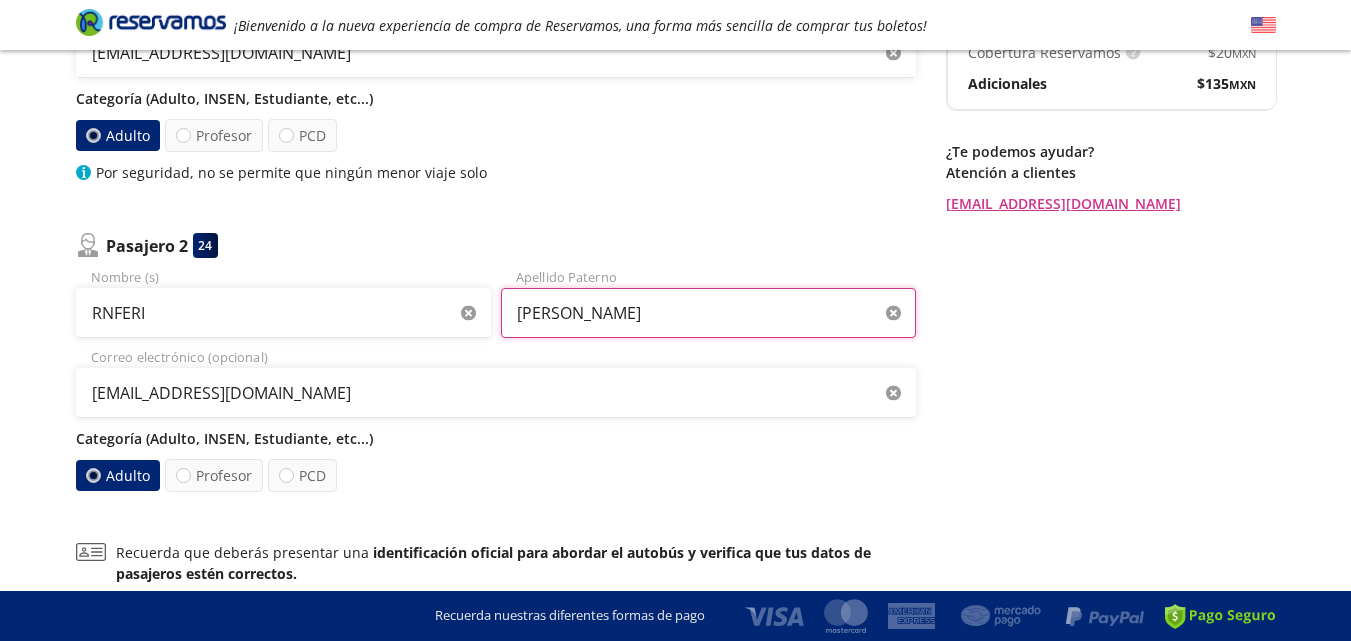 type on "[PERSON_NAME]" 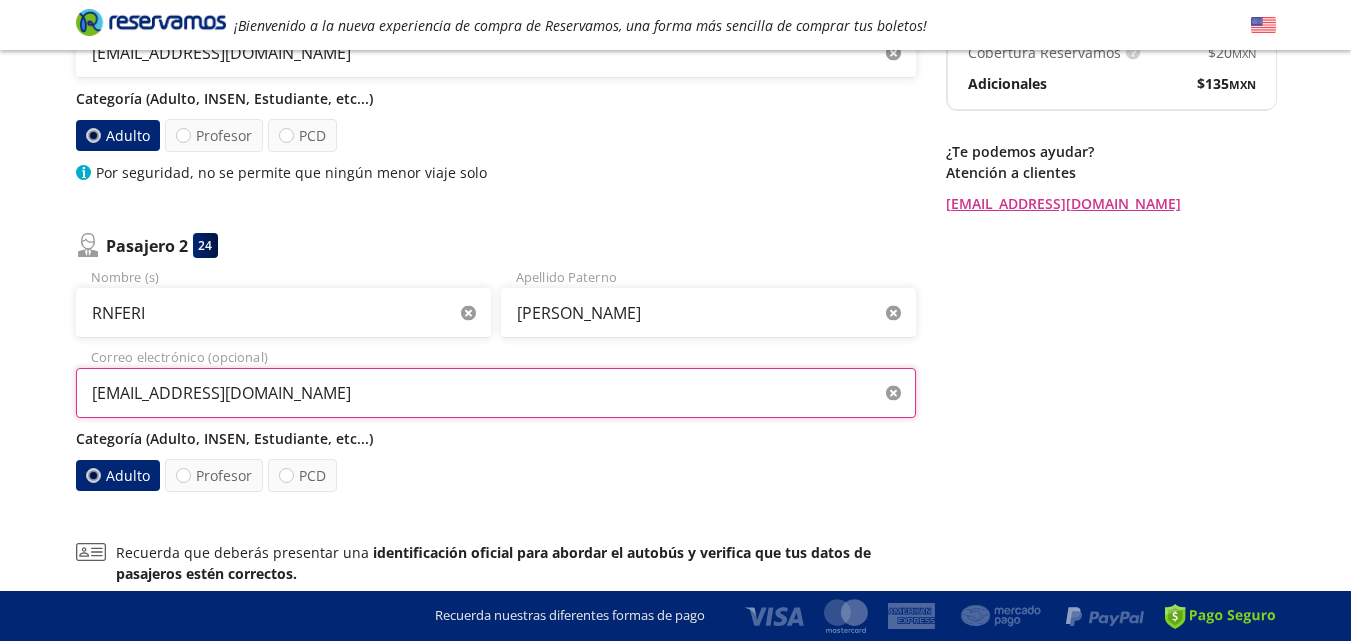 click on "[EMAIL_ADDRESS][DOMAIN_NAME]" at bounding box center (496, 393) 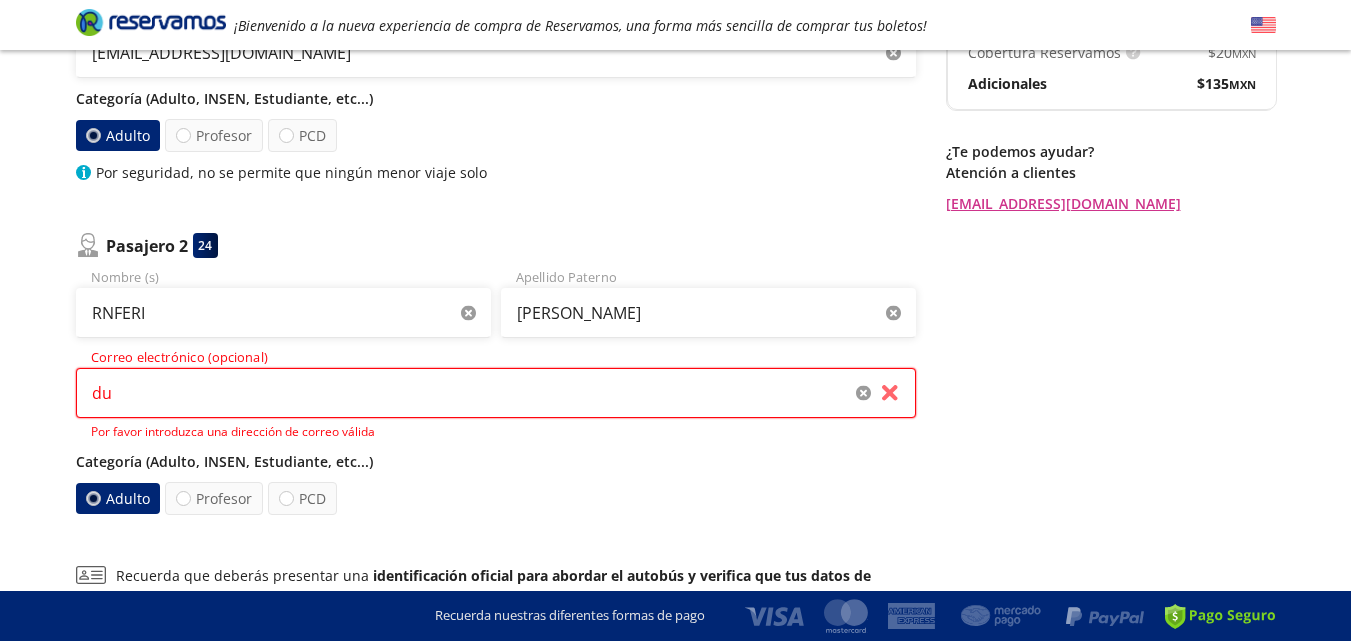 type on "d" 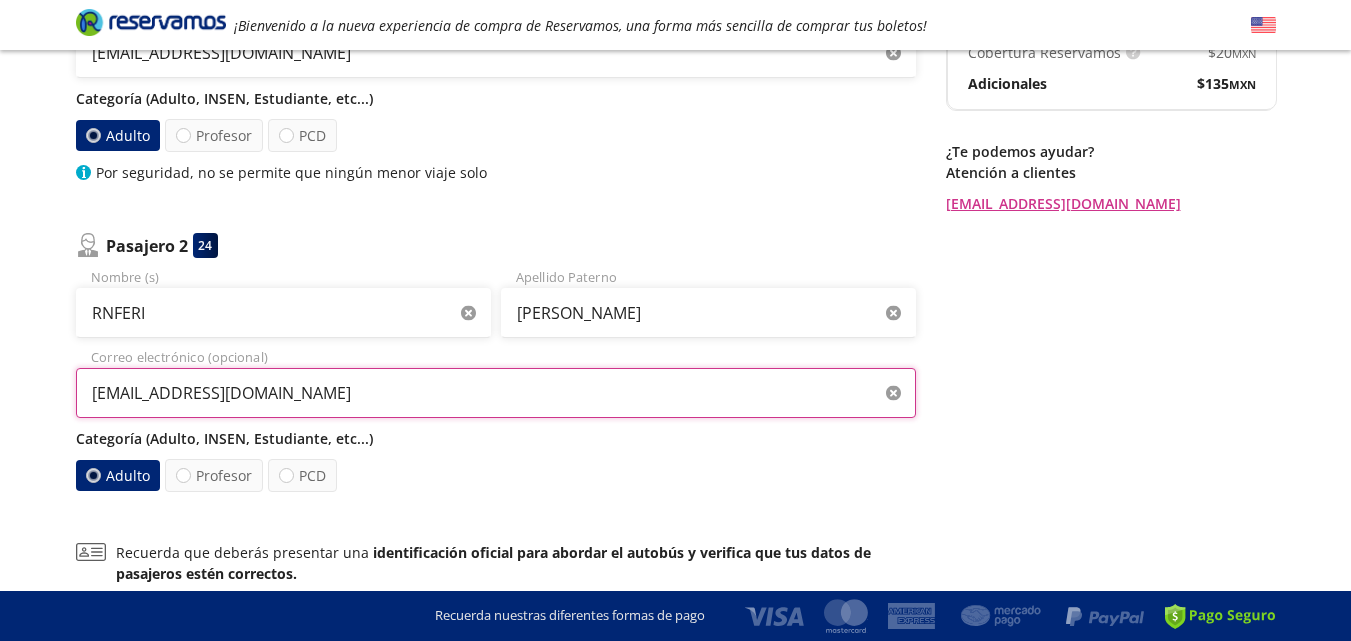 type on "[EMAIL_ADDRESS][DOMAIN_NAME]" 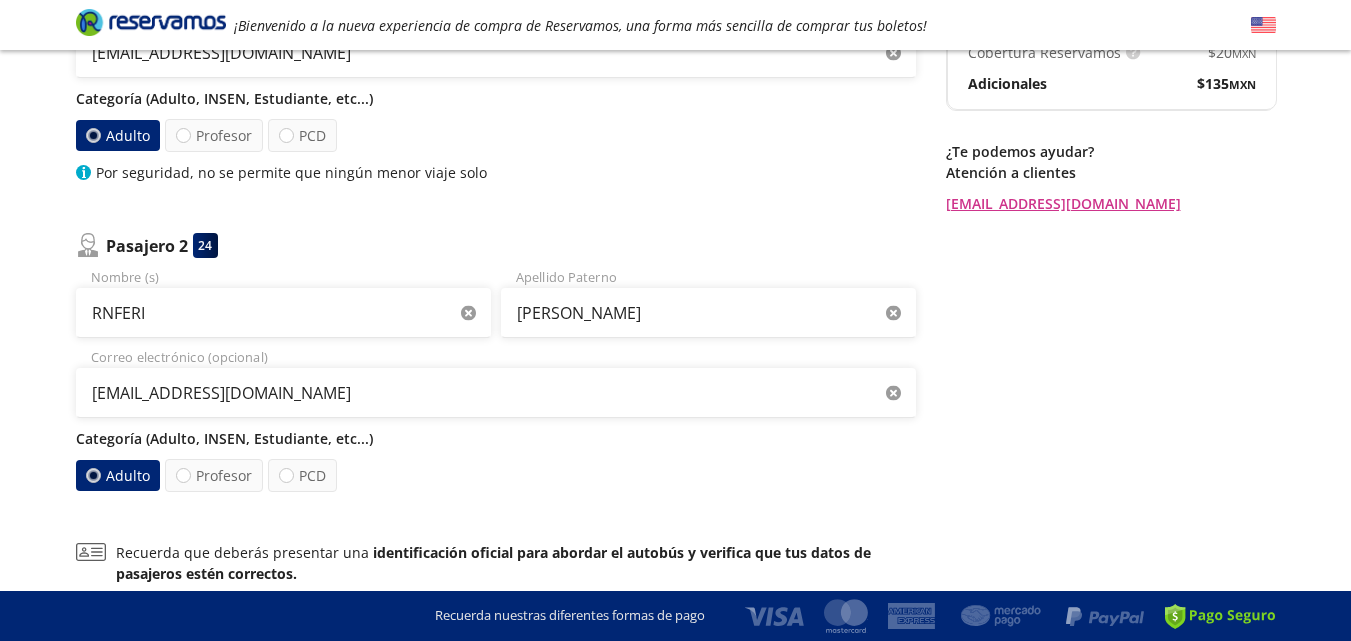 click on "Adulto" at bounding box center [117, 475] 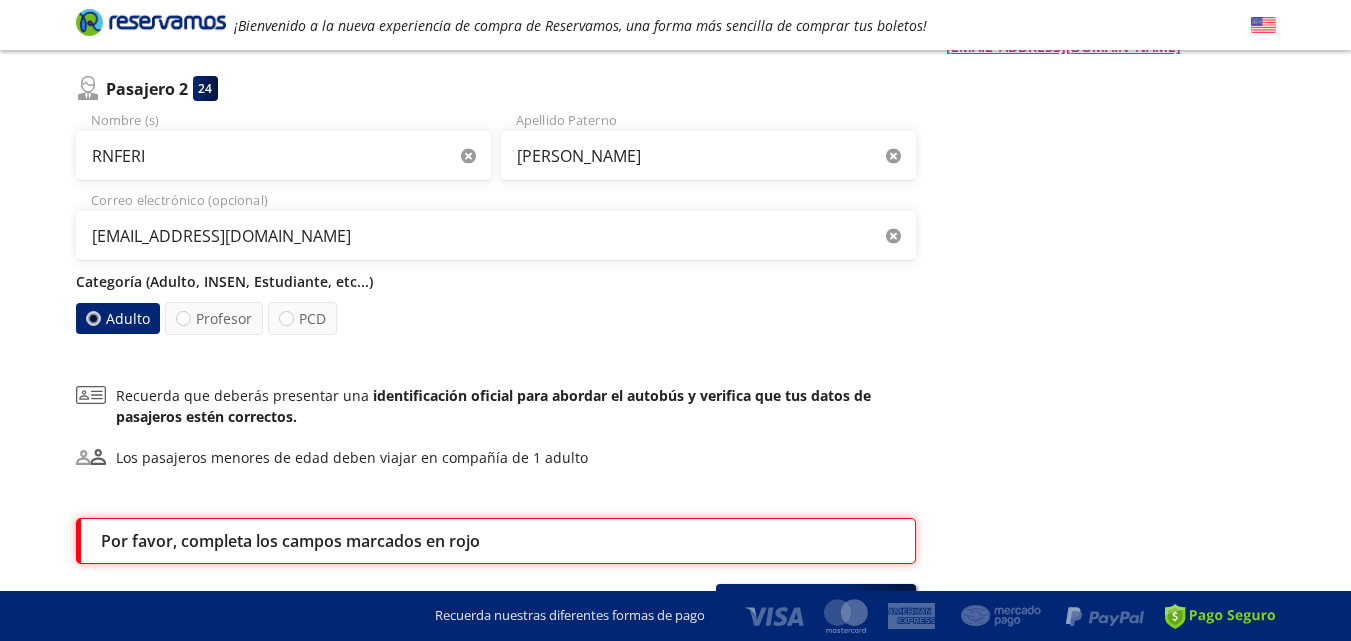 scroll, scrollTop: 641, scrollLeft: 0, axis: vertical 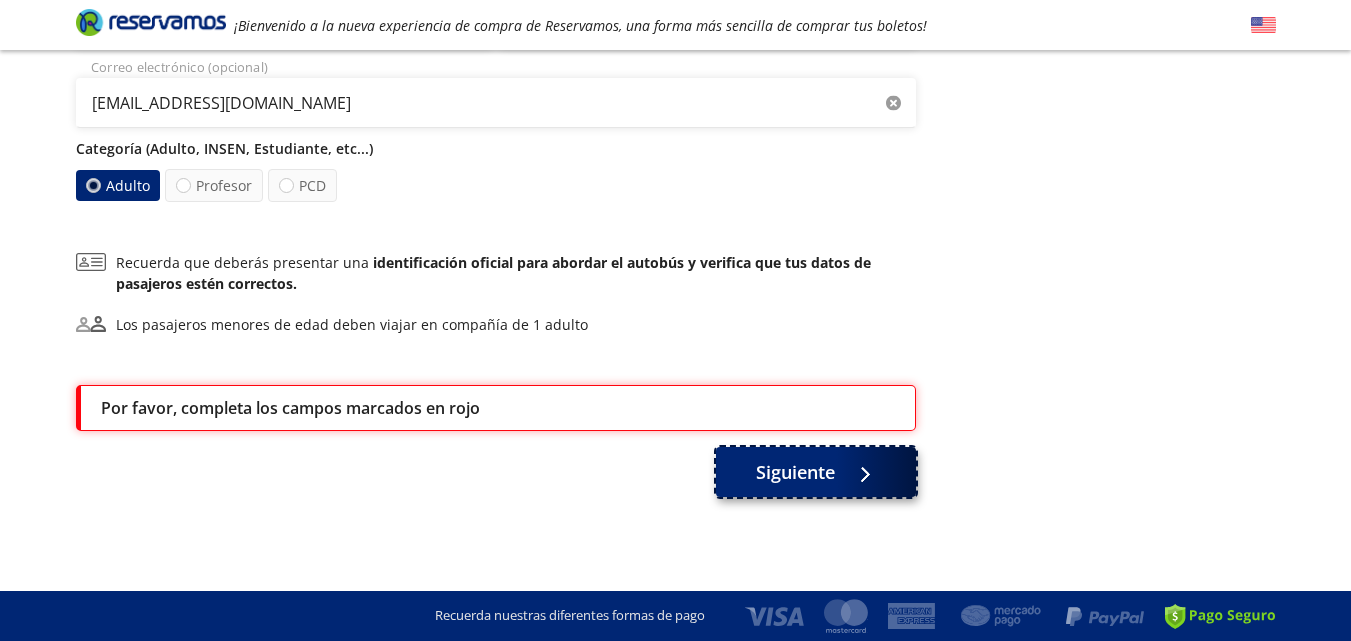 click on "Siguiente" at bounding box center [795, 472] 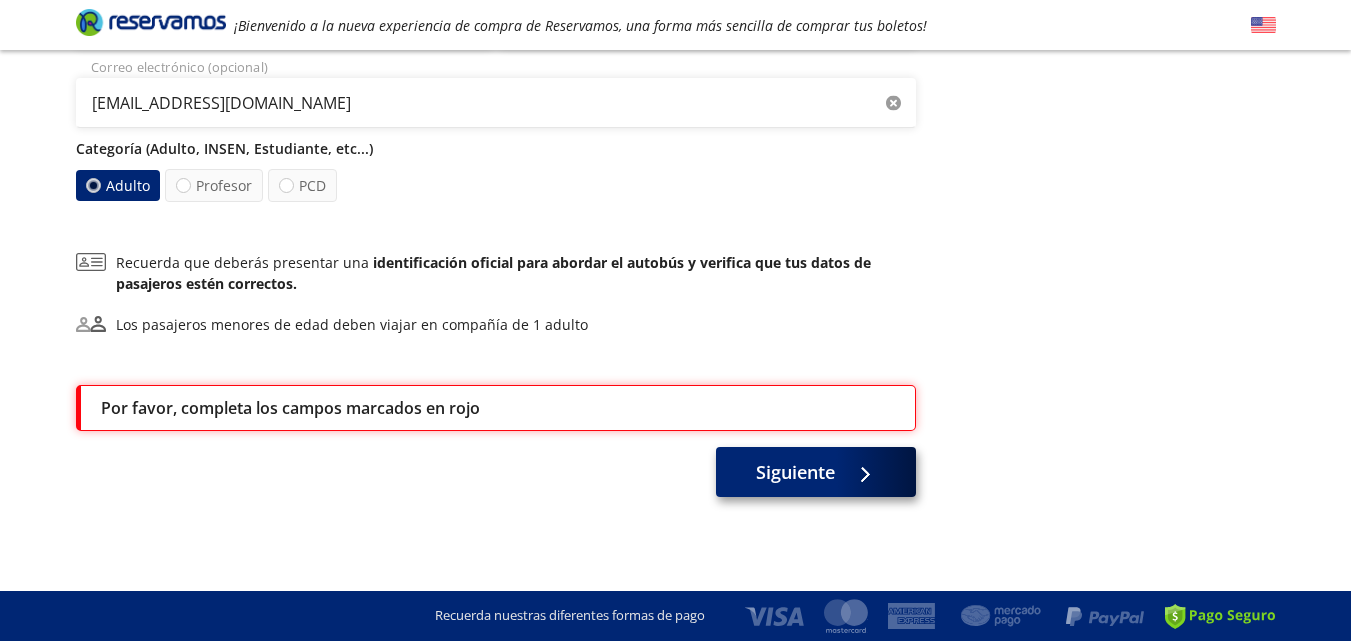 scroll, scrollTop: 0, scrollLeft: 0, axis: both 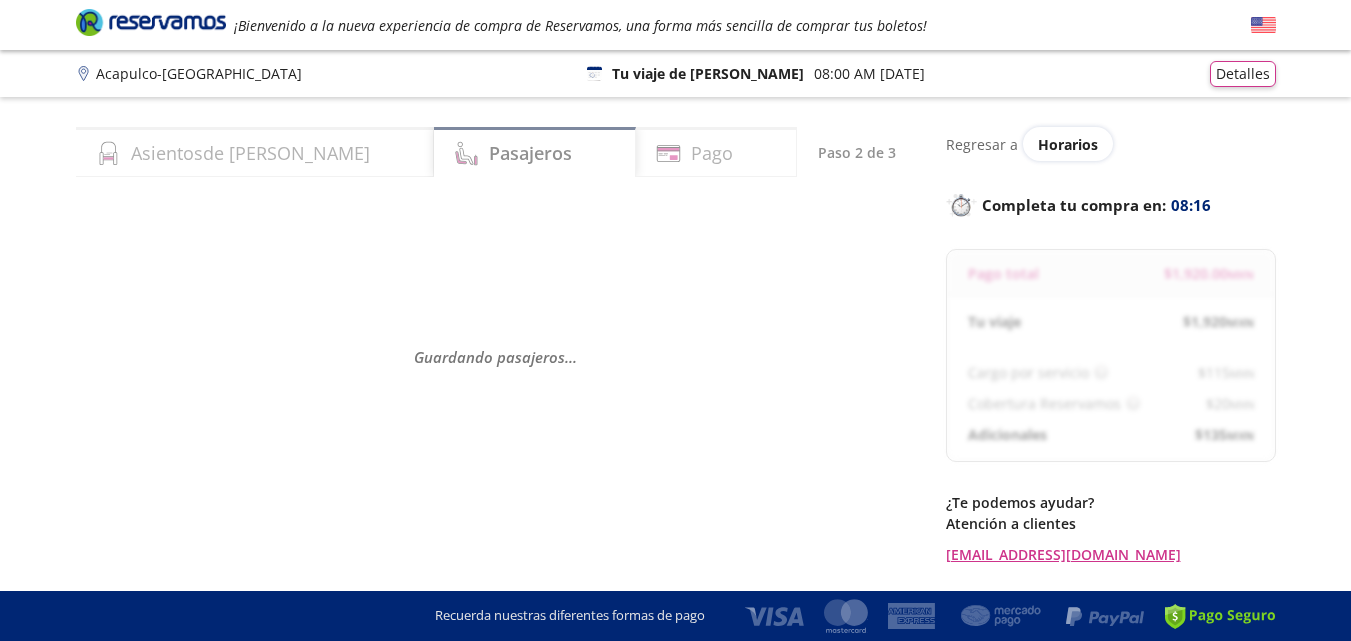 select on "MX" 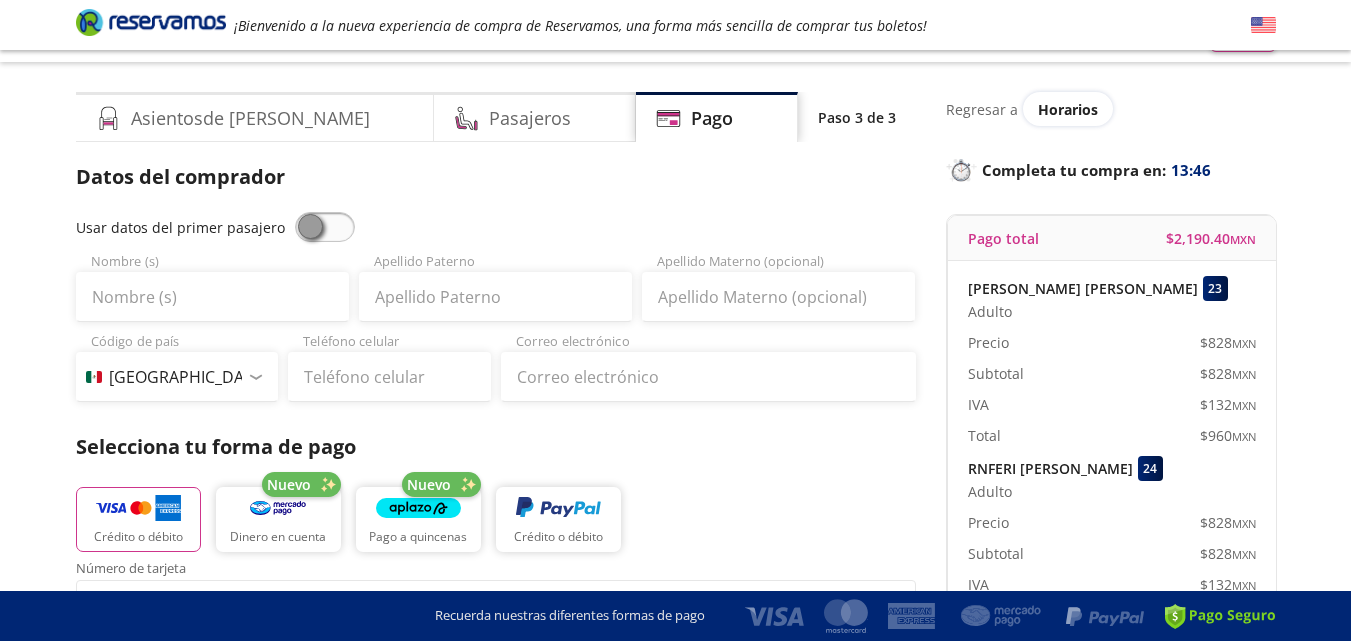 scroll, scrollTop: 0, scrollLeft: 0, axis: both 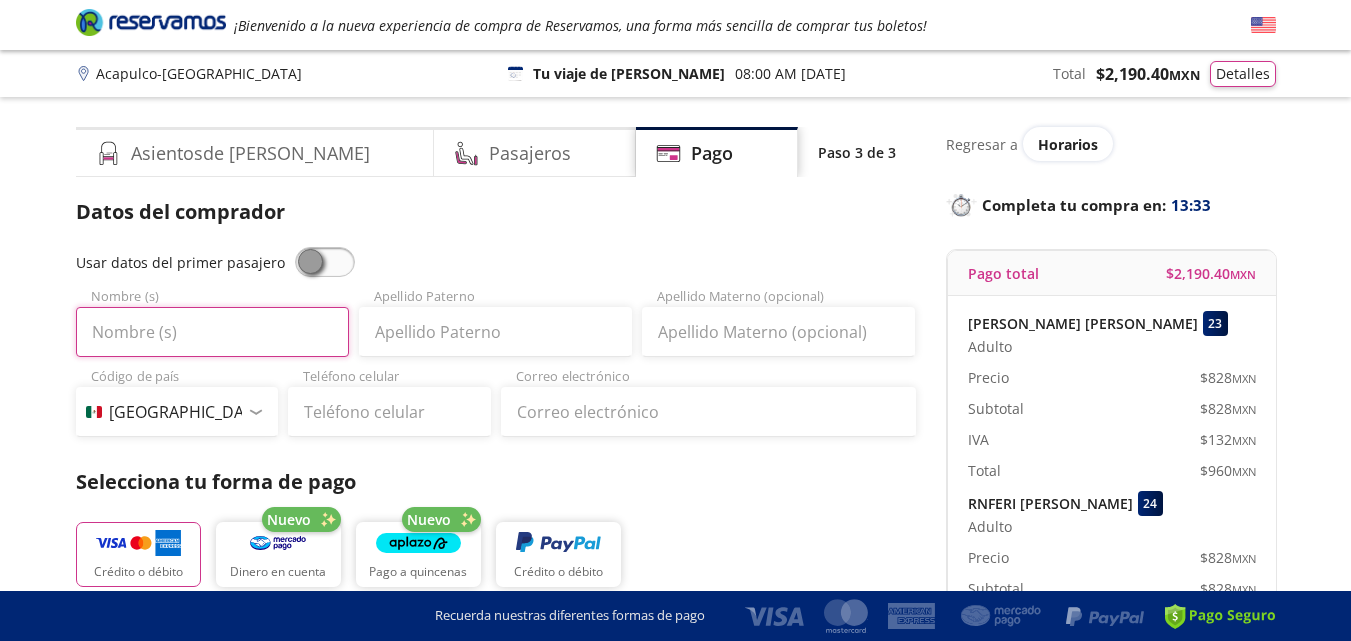 click on "Nombre (s)" at bounding box center (212, 332) 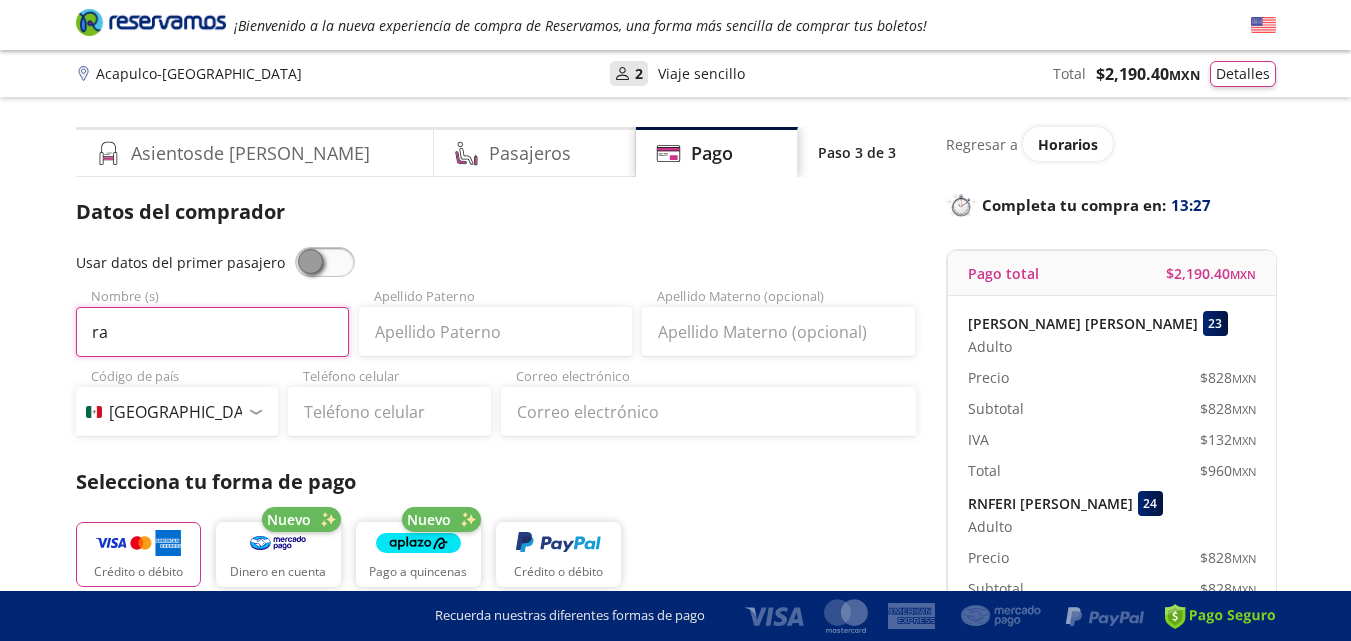 type on "r" 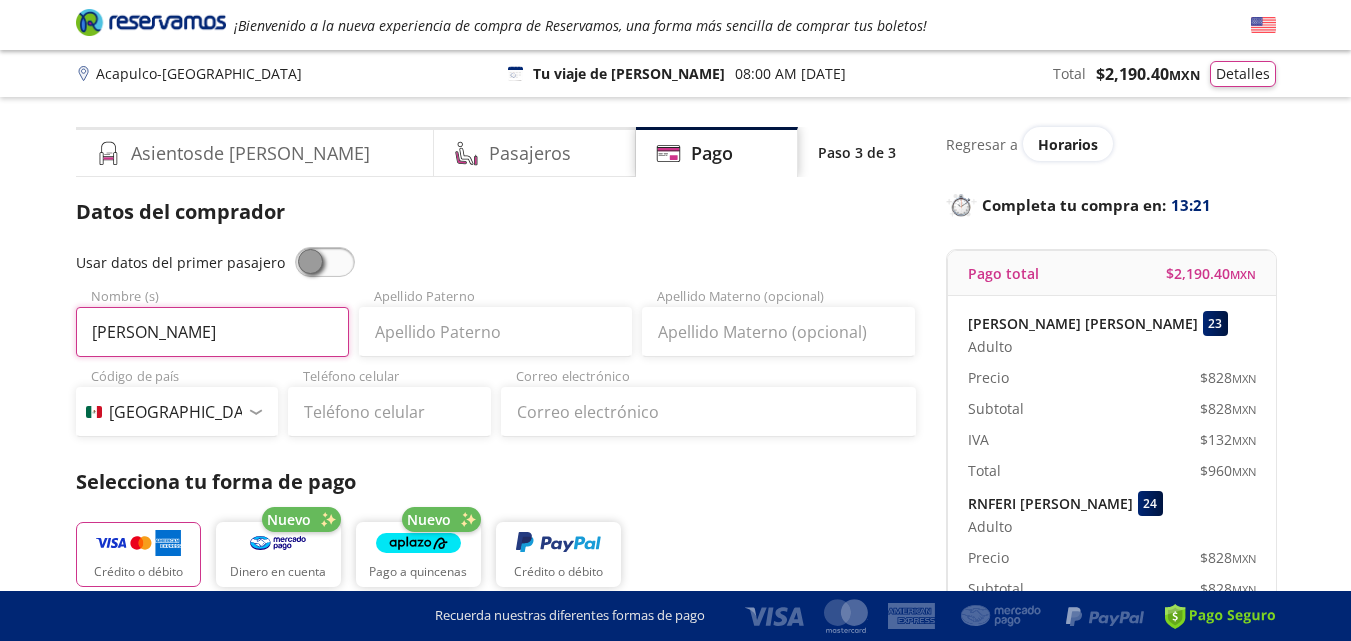 type on "[PERSON_NAME]" 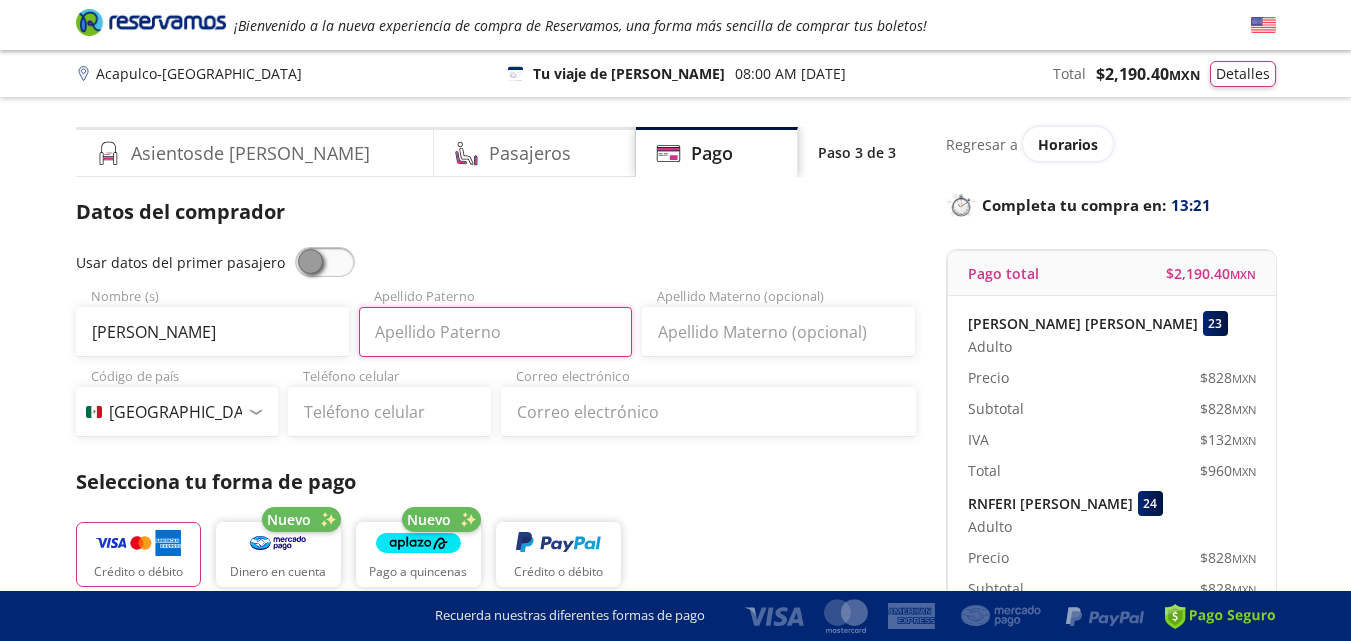 click on "Apellido Paterno" at bounding box center (495, 332) 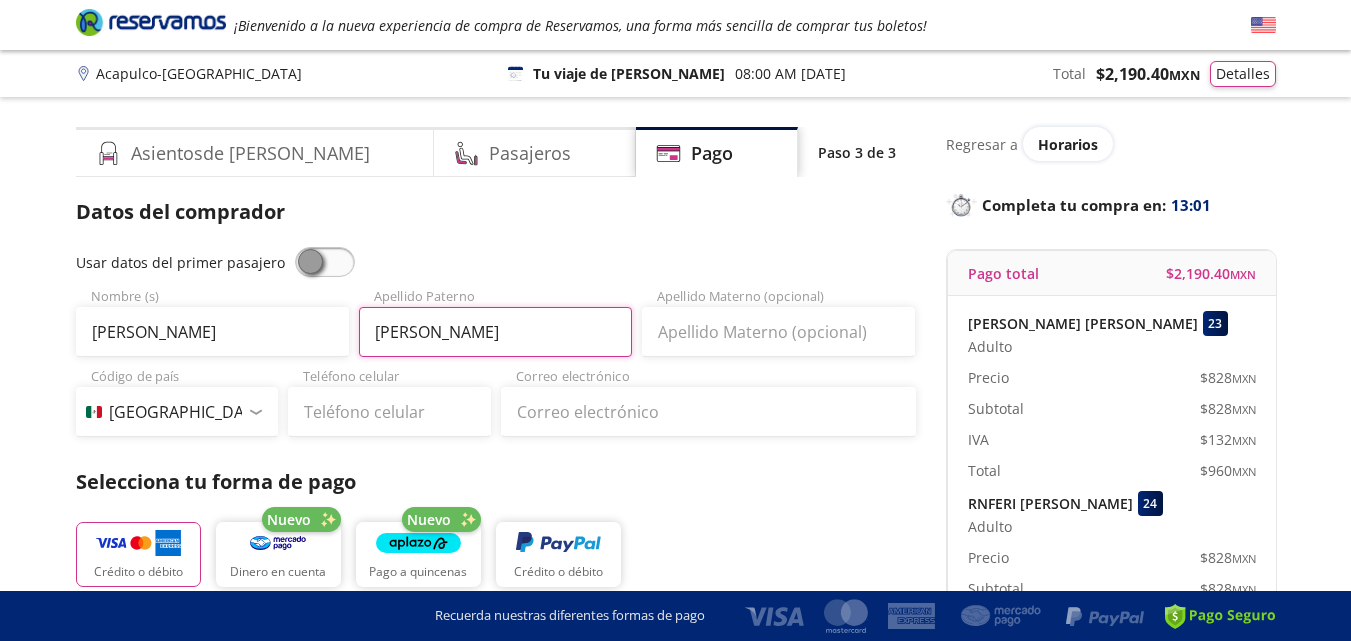 type on "[PERSON_NAME]" 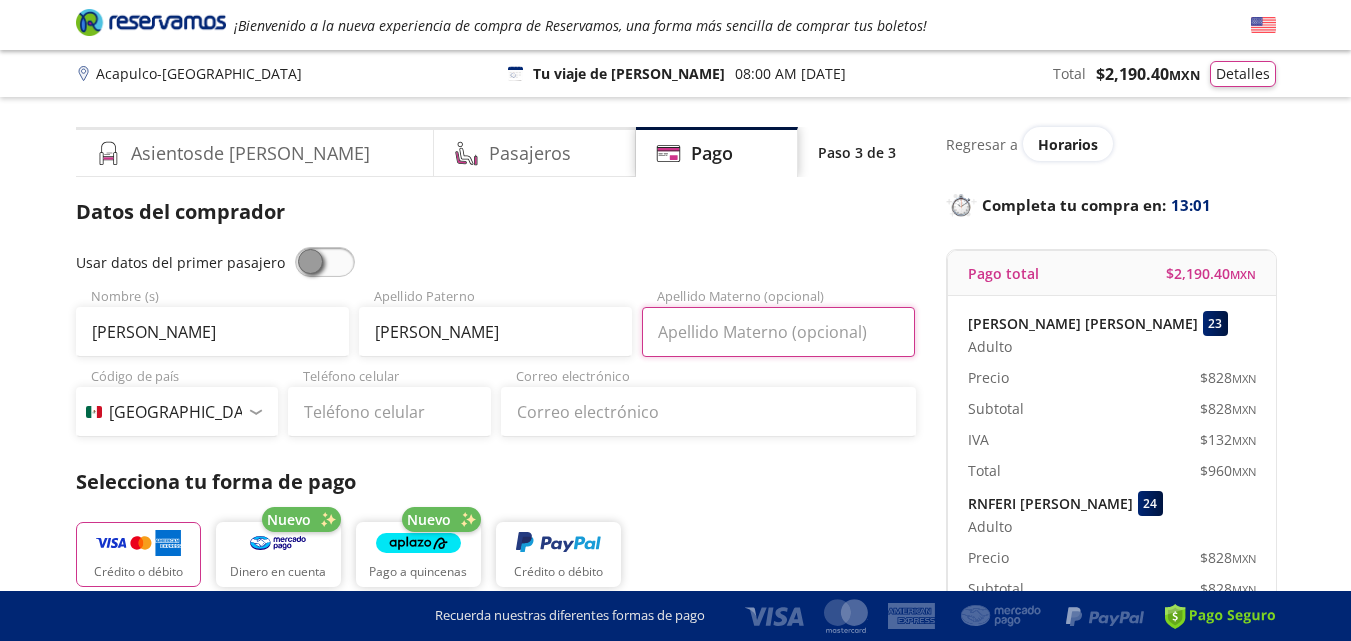 click on "Apellido Materno (opcional)" at bounding box center (778, 332) 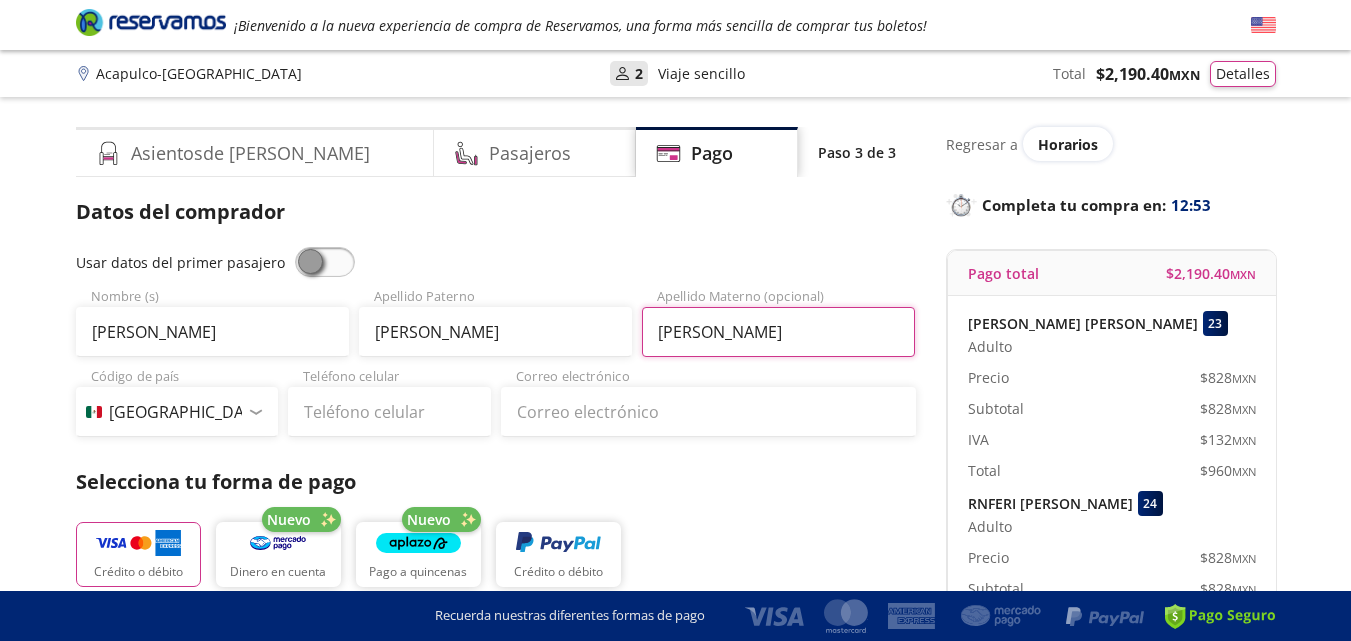 type on "[PERSON_NAME]" 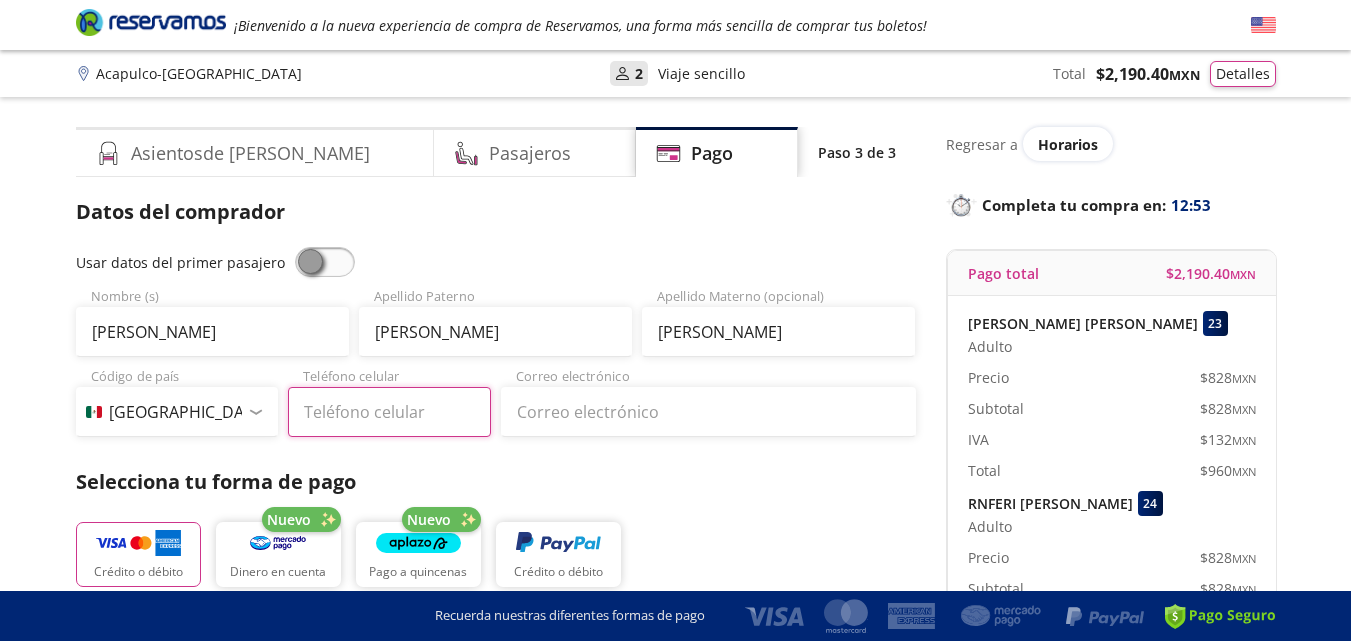 click on "Teléfono celular" at bounding box center (389, 412) 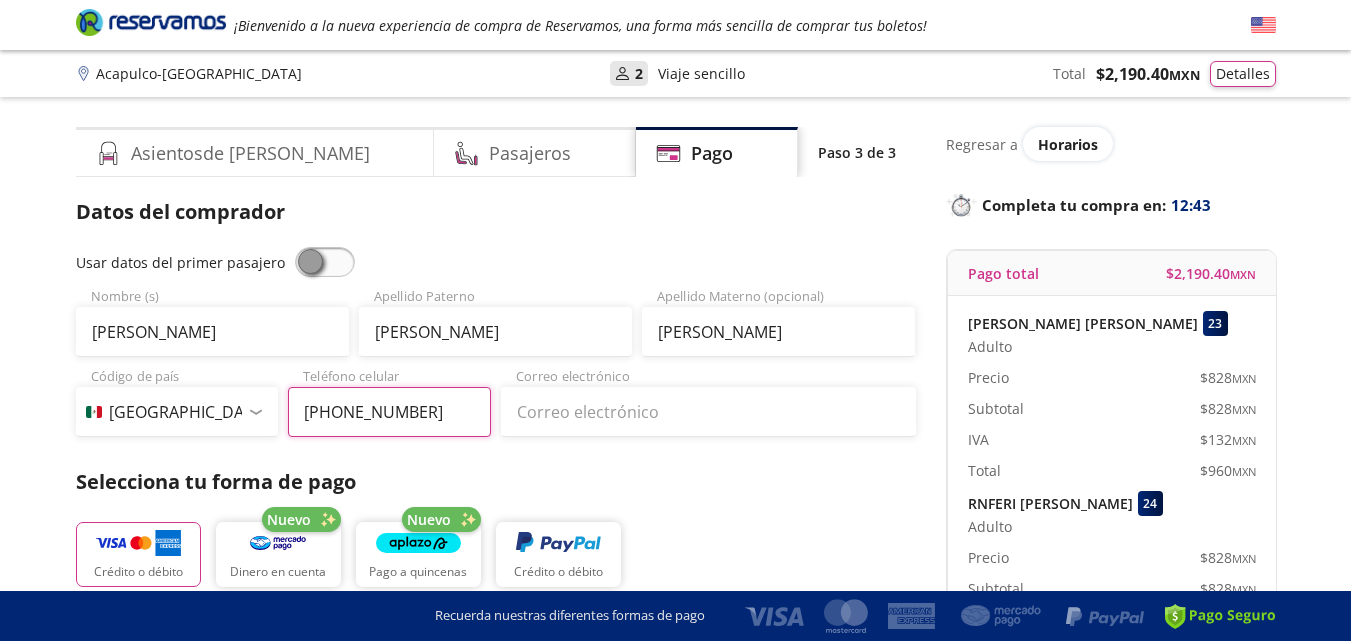type on "[PHONE_NUMBER]" 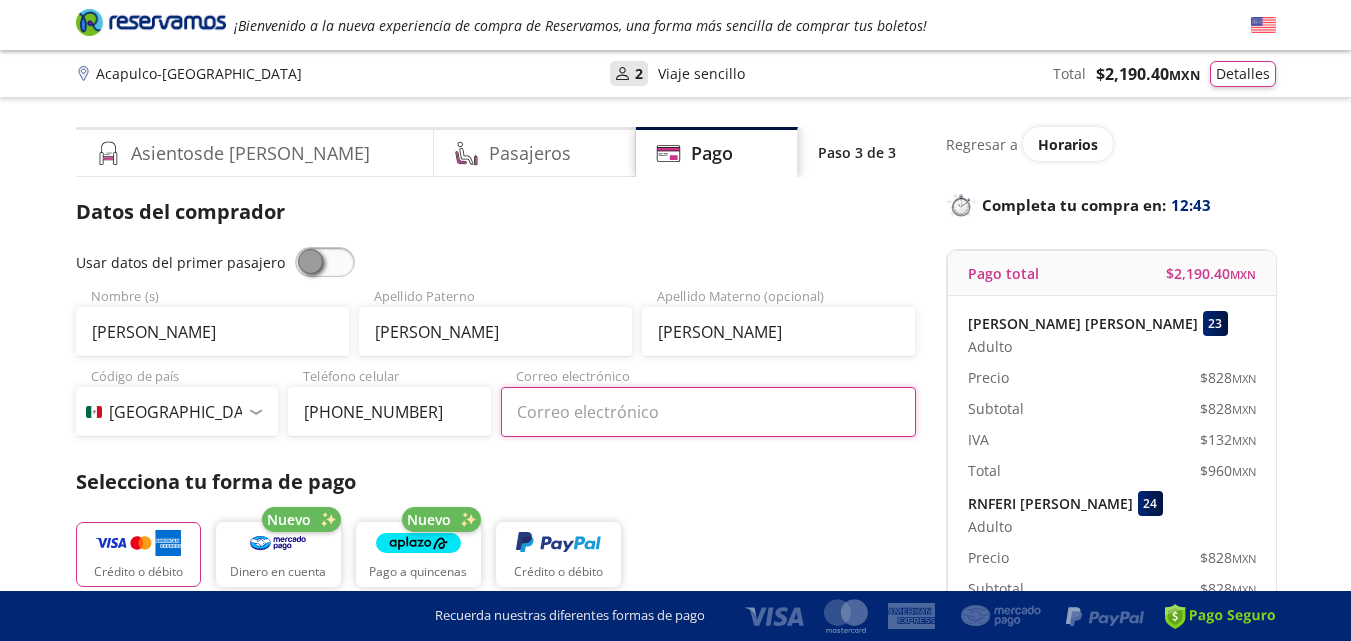 click on "Correo electrónico" at bounding box center (708, 412) 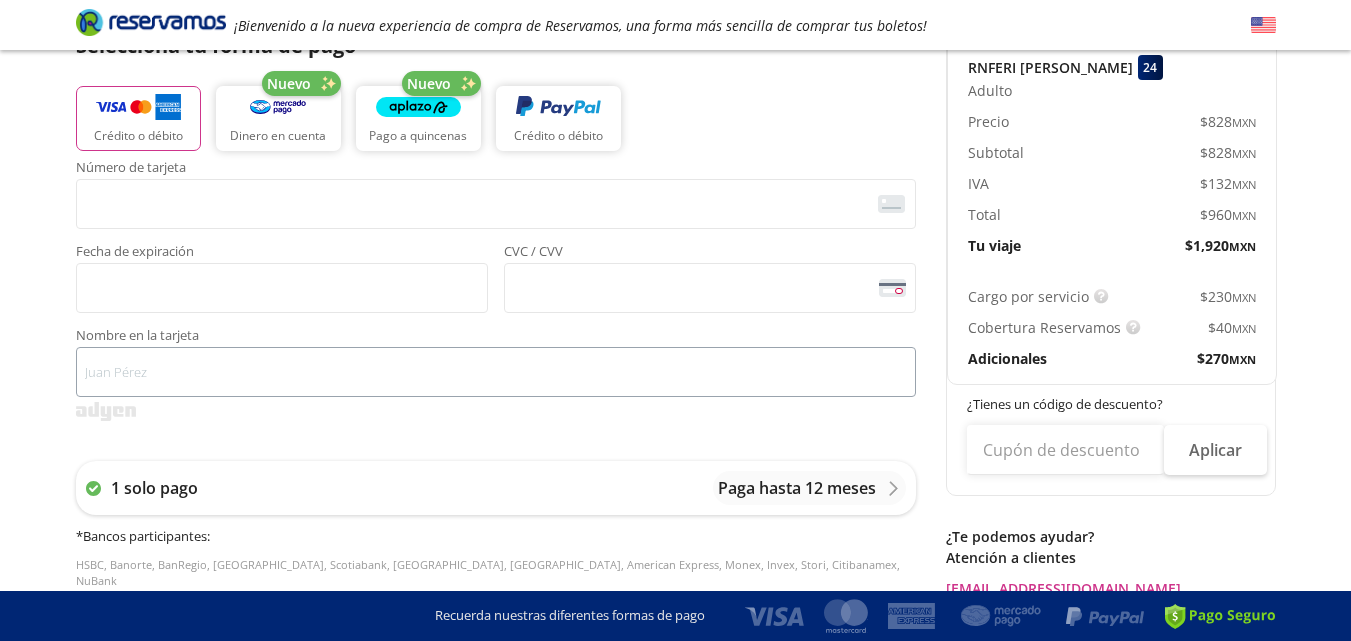 scroll, scrollTop: 400, scrollLeft: 0, axis: vertical 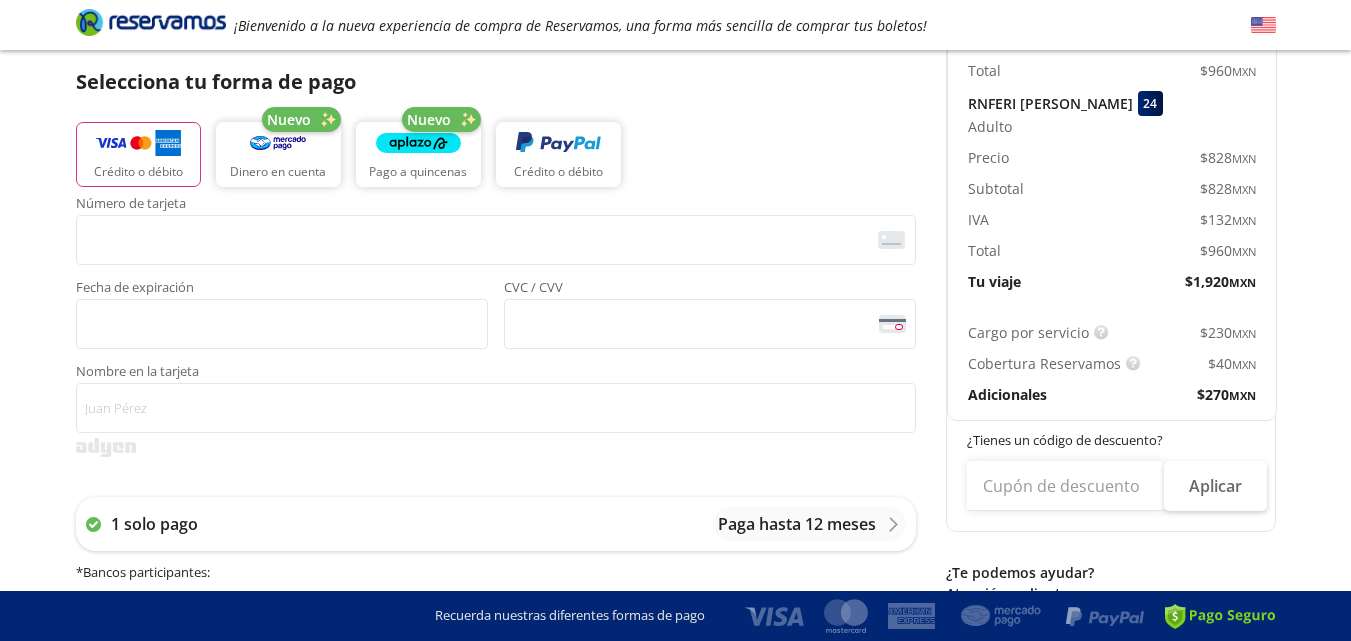 type on "[EMAIL_ADDRESS]" 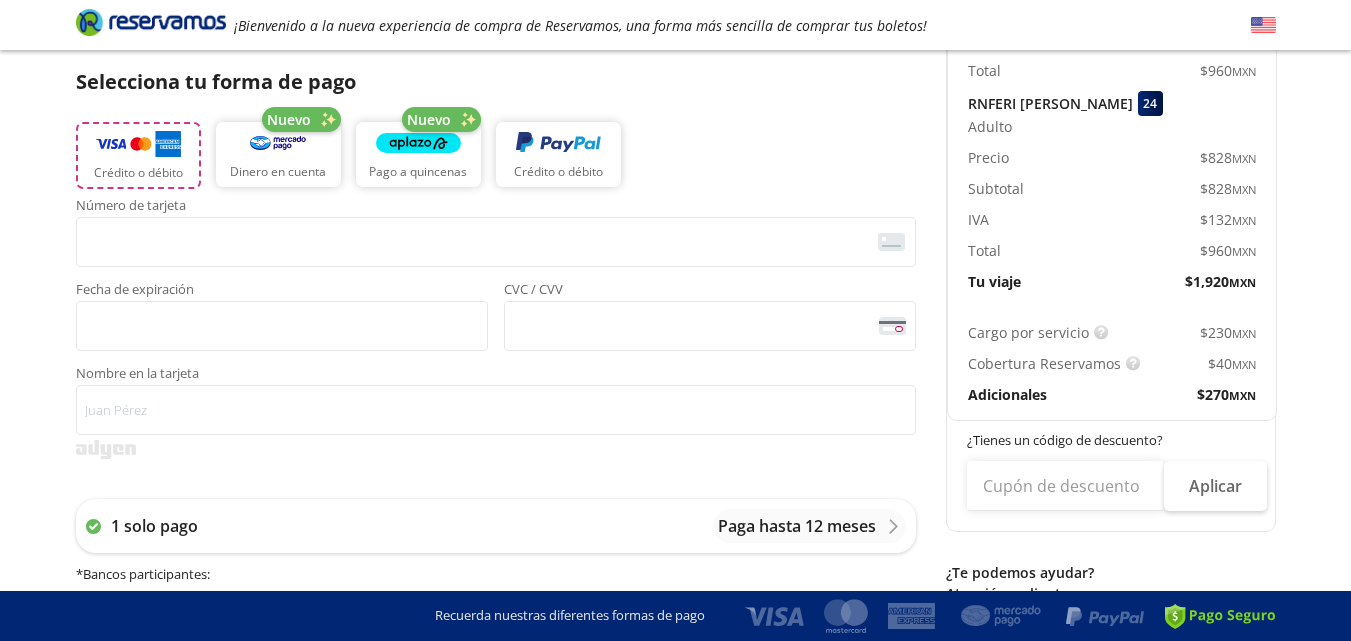 click on "Crédito o débito" at bounding box center [138, 173] 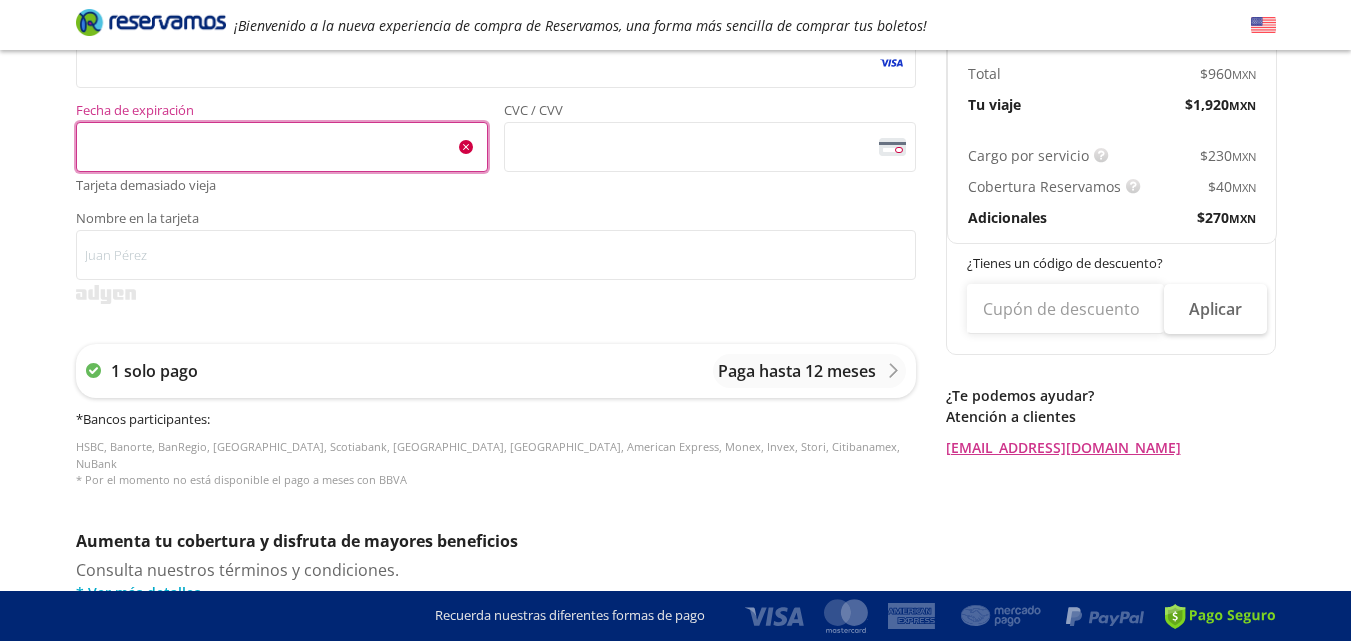 scroll, scrollTop: 414, scrollLeft: 0, axis: vertical 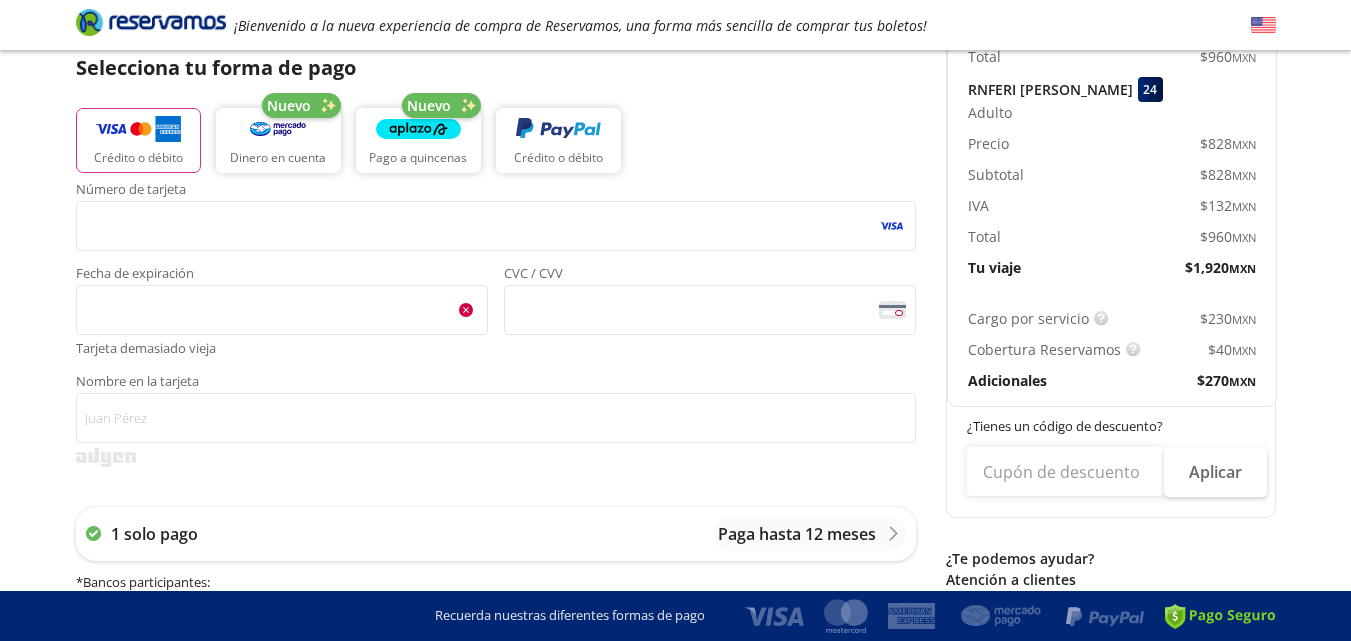 click at bounding box center (466, 310) 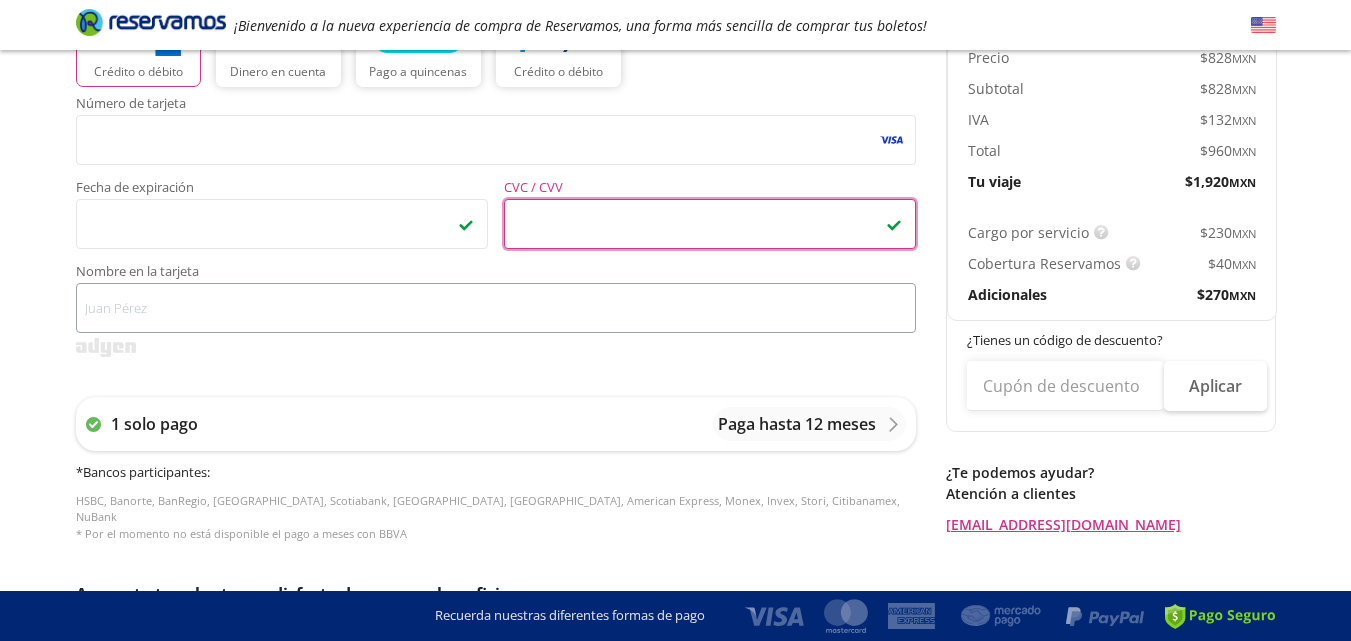 scroll, scrollTop: 614, scrollLeft: 0, axis: vertical 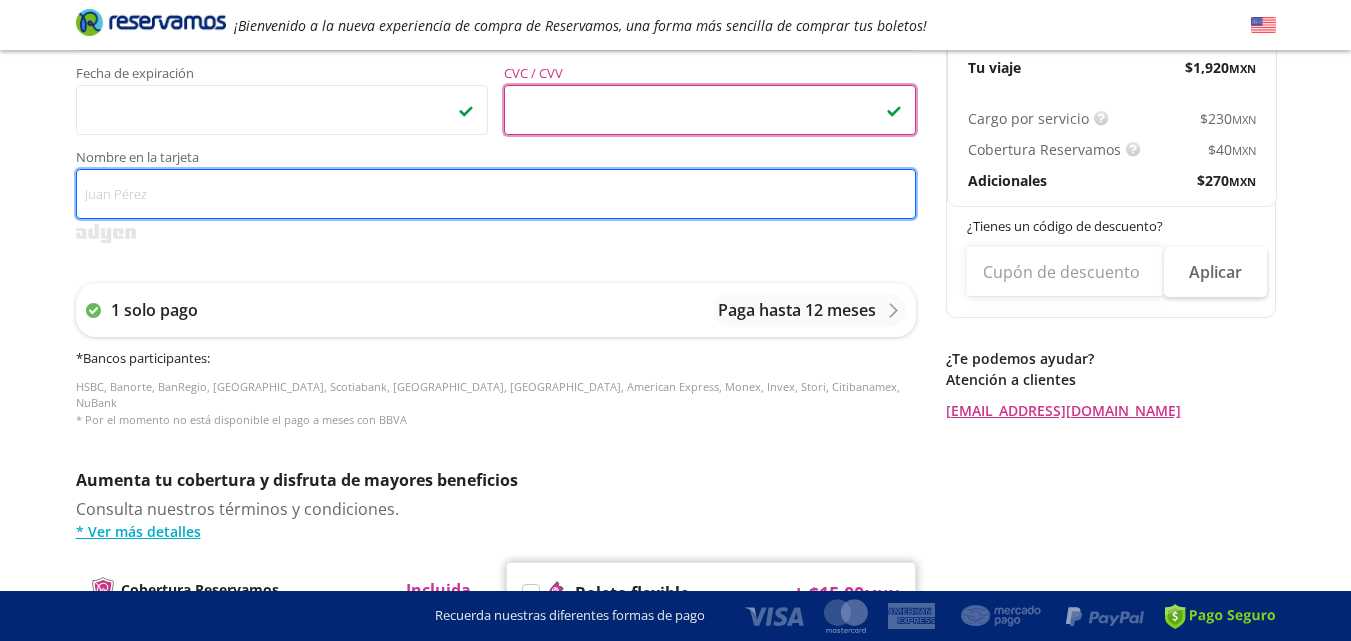 click on "Nombre en la tarjeta" at bounding box center [496, 194] 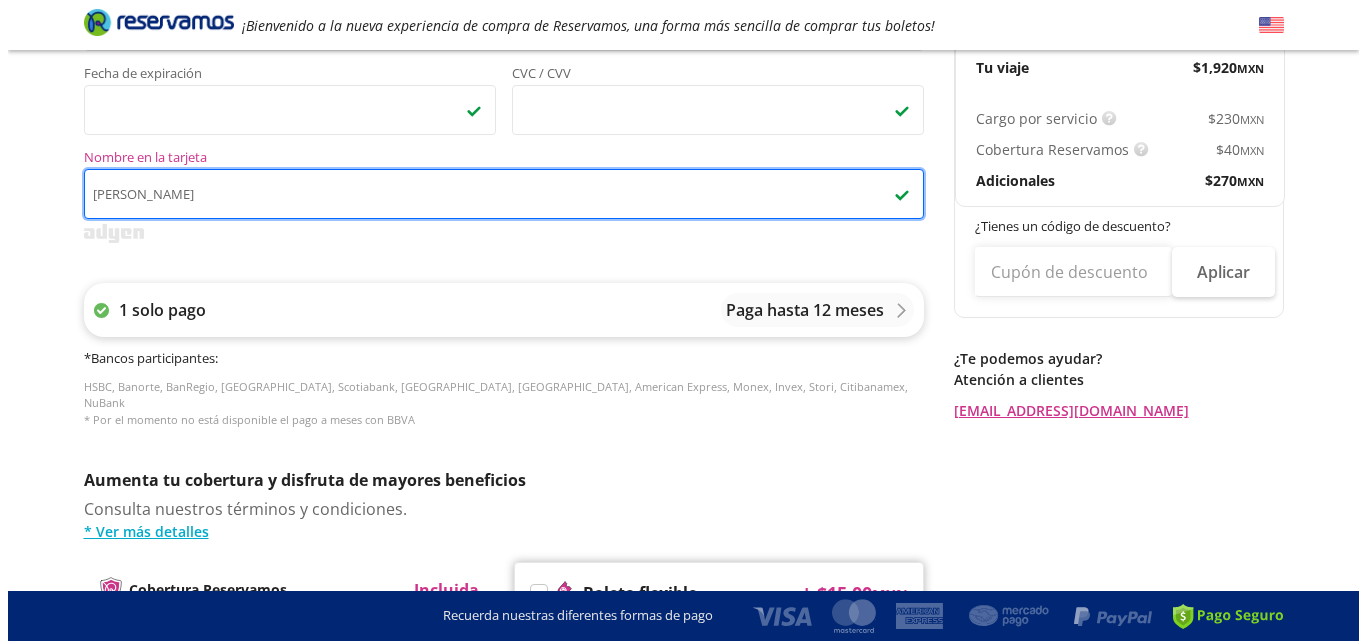 scroll, scrollTop: 714, scrollLeft: 0, axis: vertical 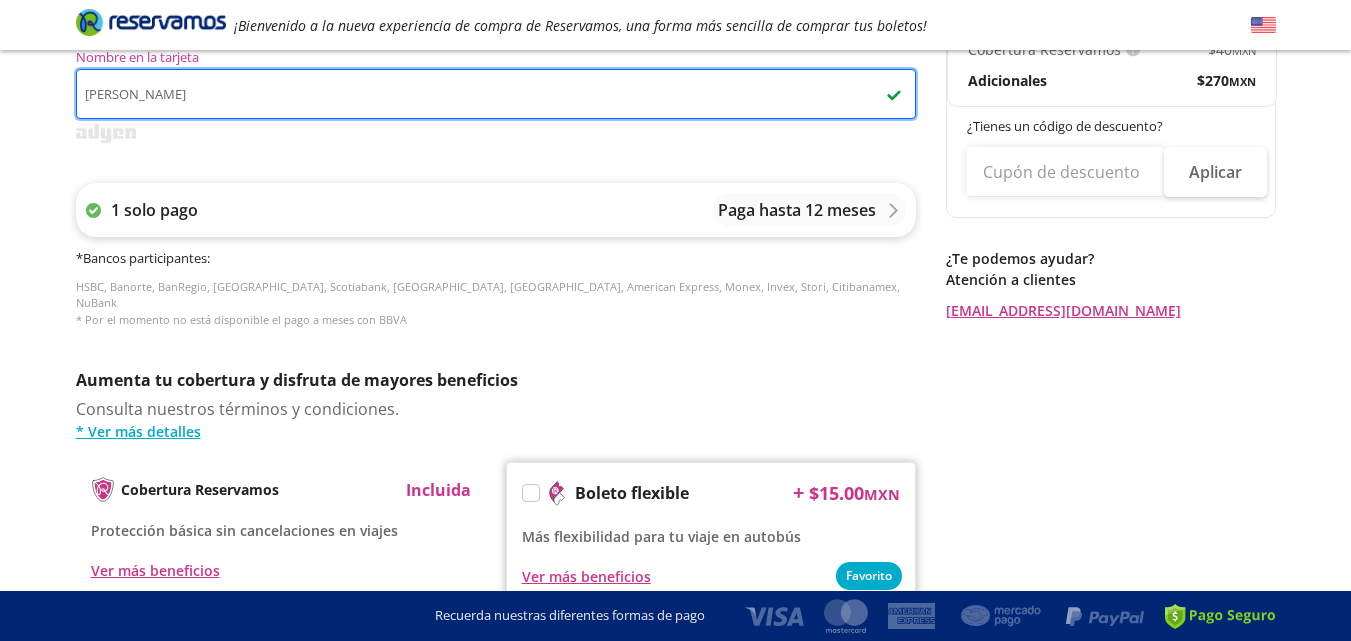 type on "[PERSON_NAME]" 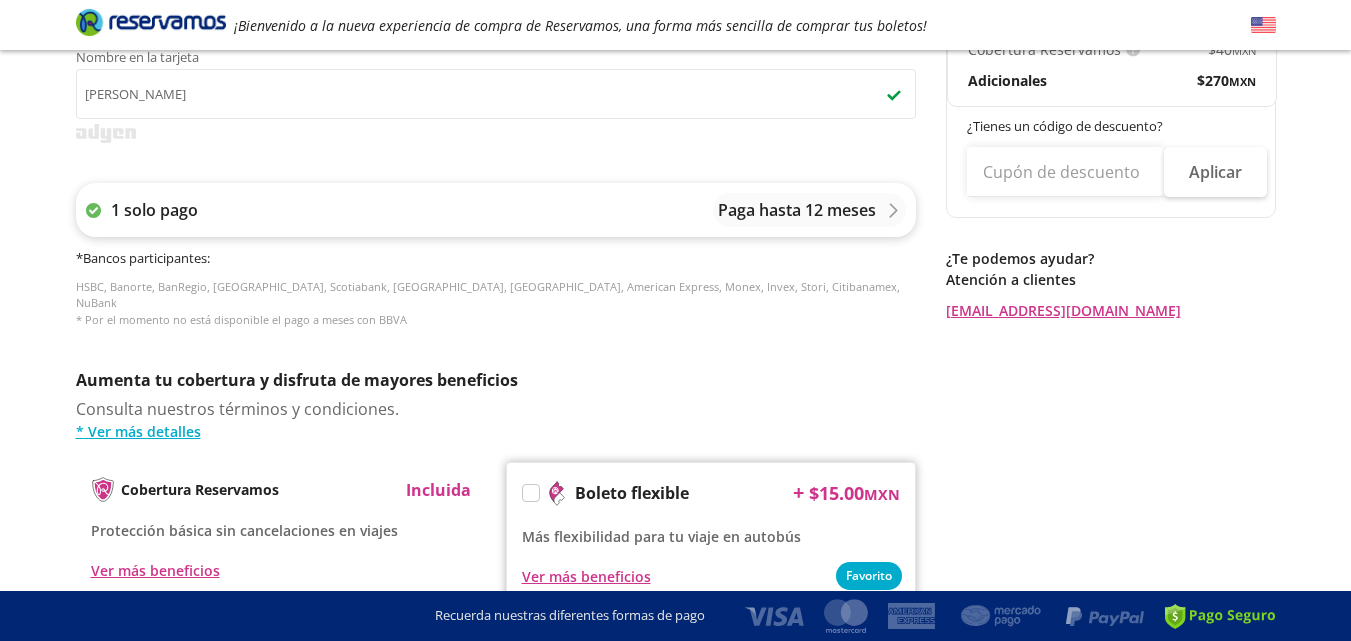 click on "1 solo pago" at bounding box center [154, 210] 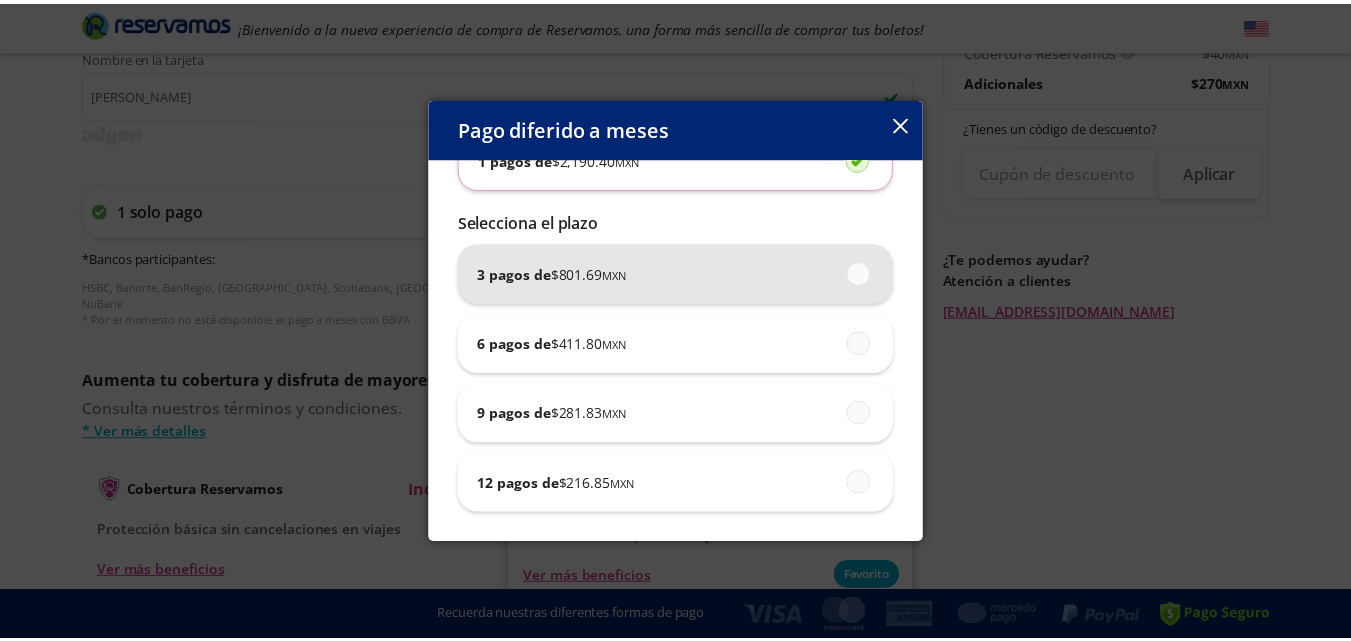 scroll, scrollTop: 0, scrollLeft: 0, axis: both 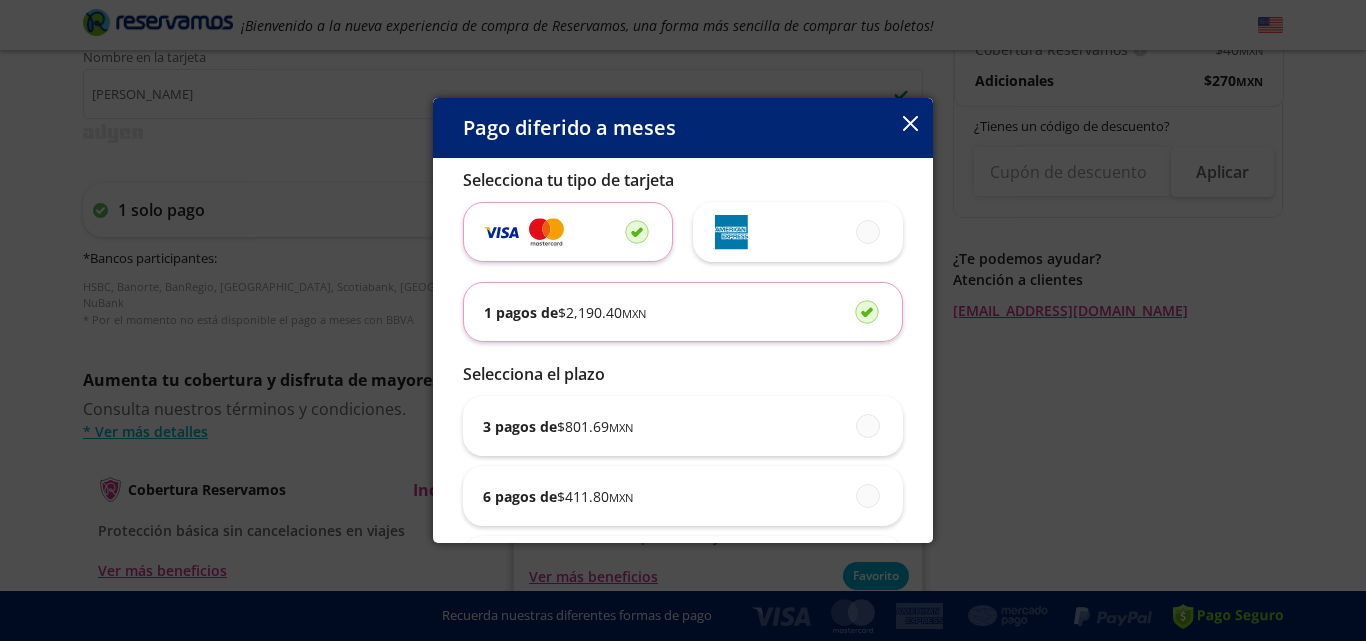 click on "1 pagos de  $ 2,190.40  MXN" at bounding box center [683, 312] 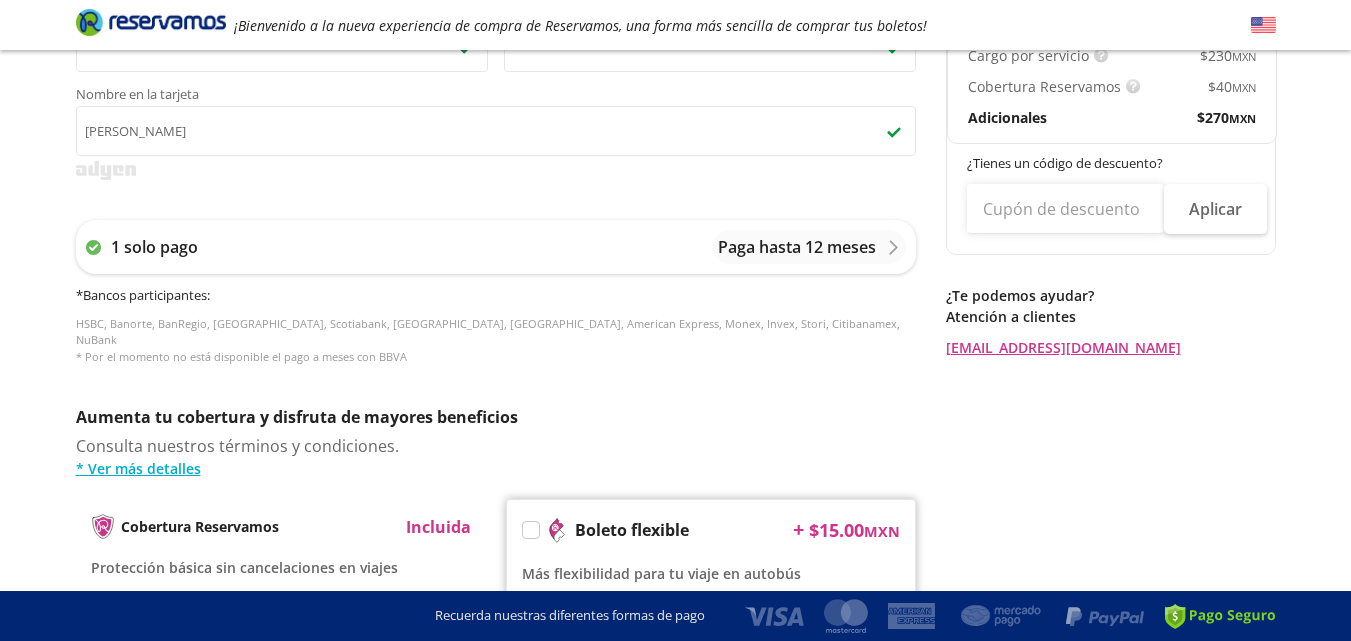 scroll, scrollTop: 826, scrollLeft: 0, axis: vertical 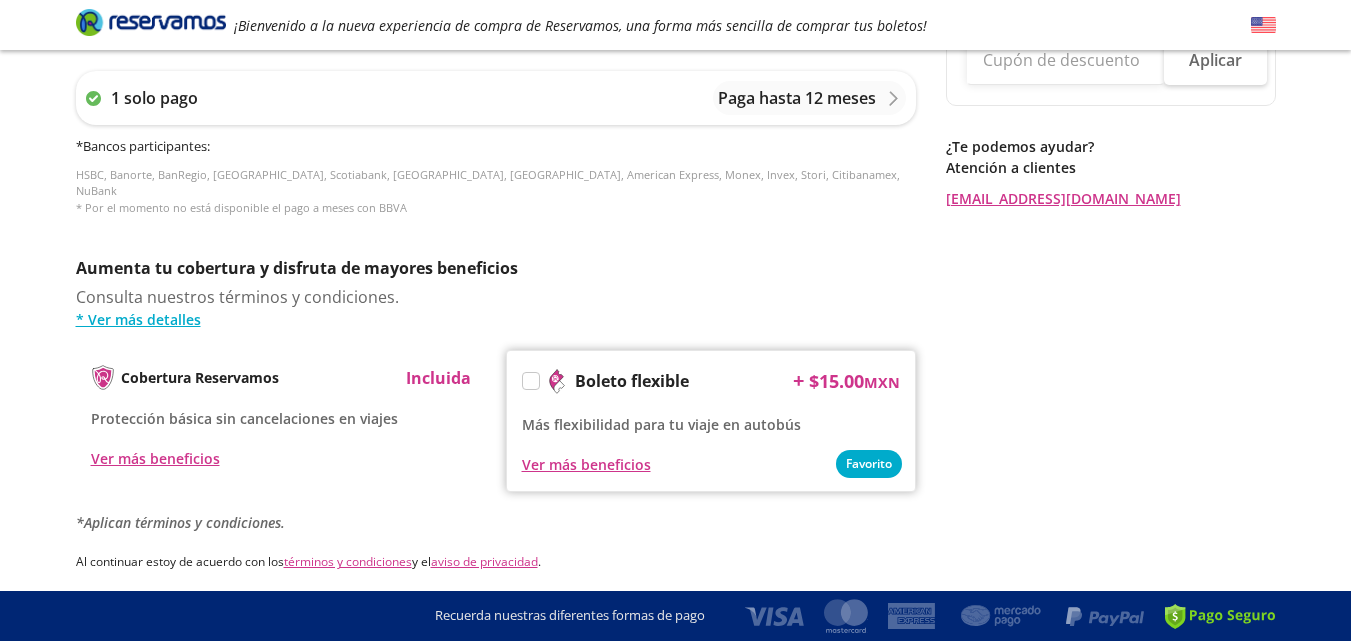 click on "Ver más beneficios" at bounding box center [711, 464] 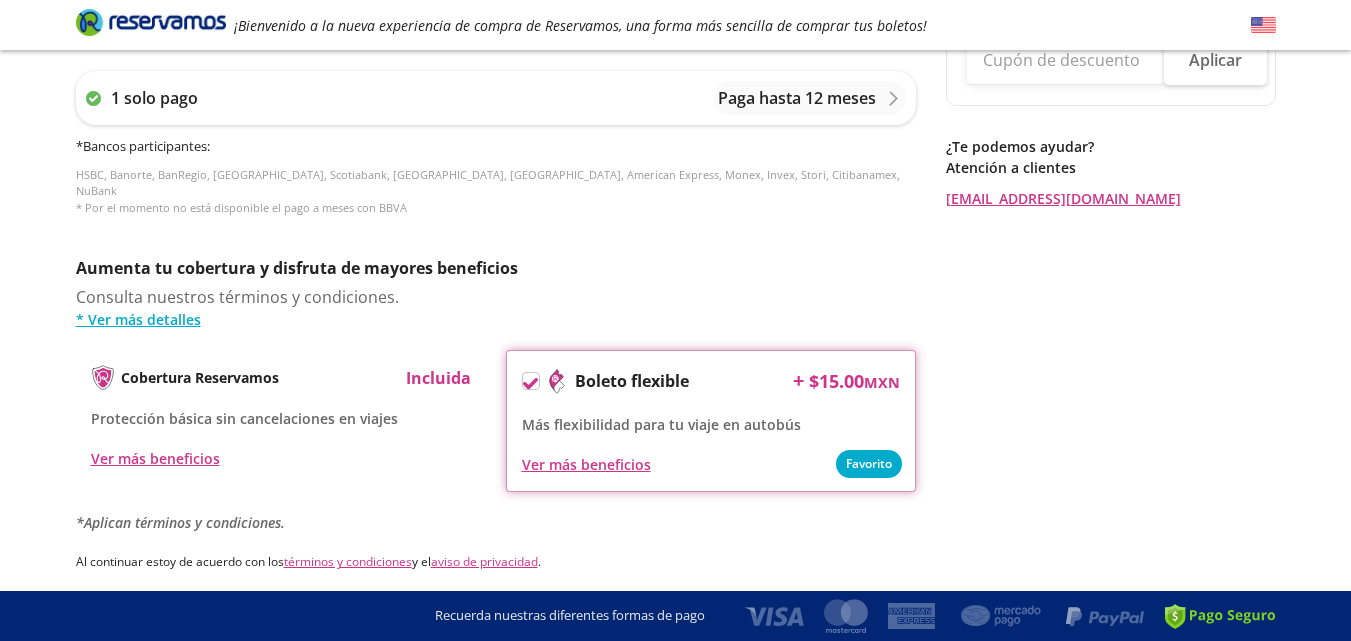 click on "Ver más beneficios" at bounding box center (711, 464) 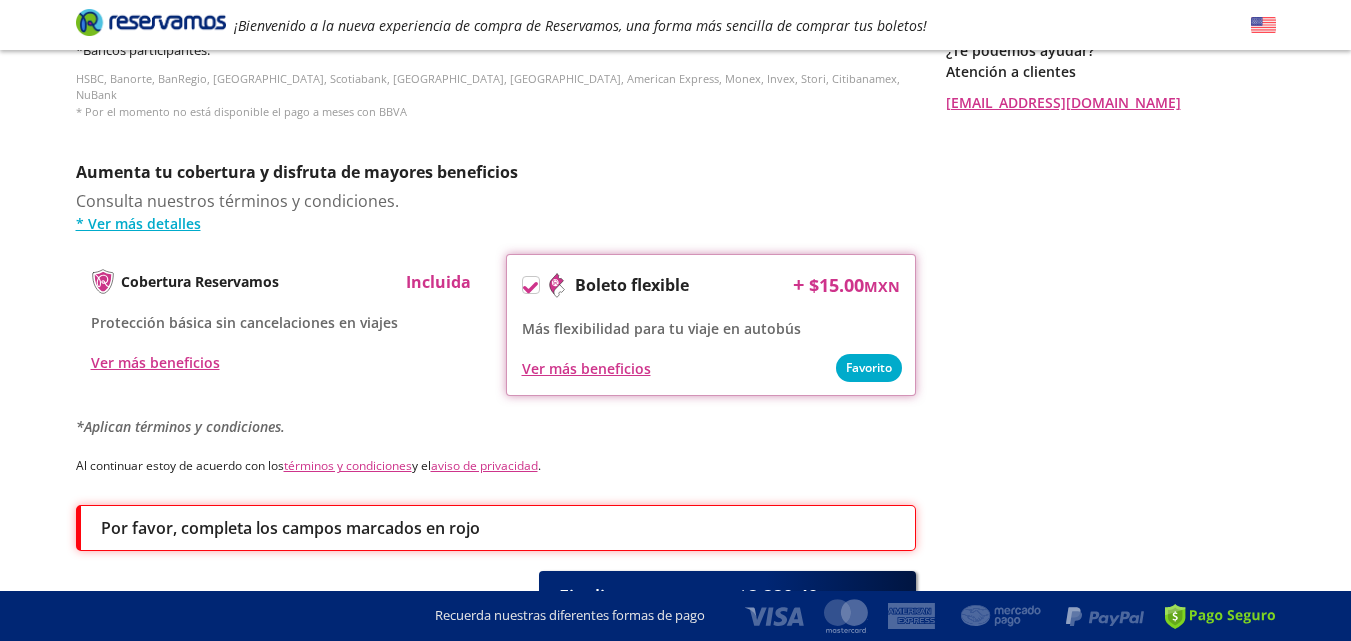 scroll, scrollTop: 1026, scrollLeft: 0, axis: vertical 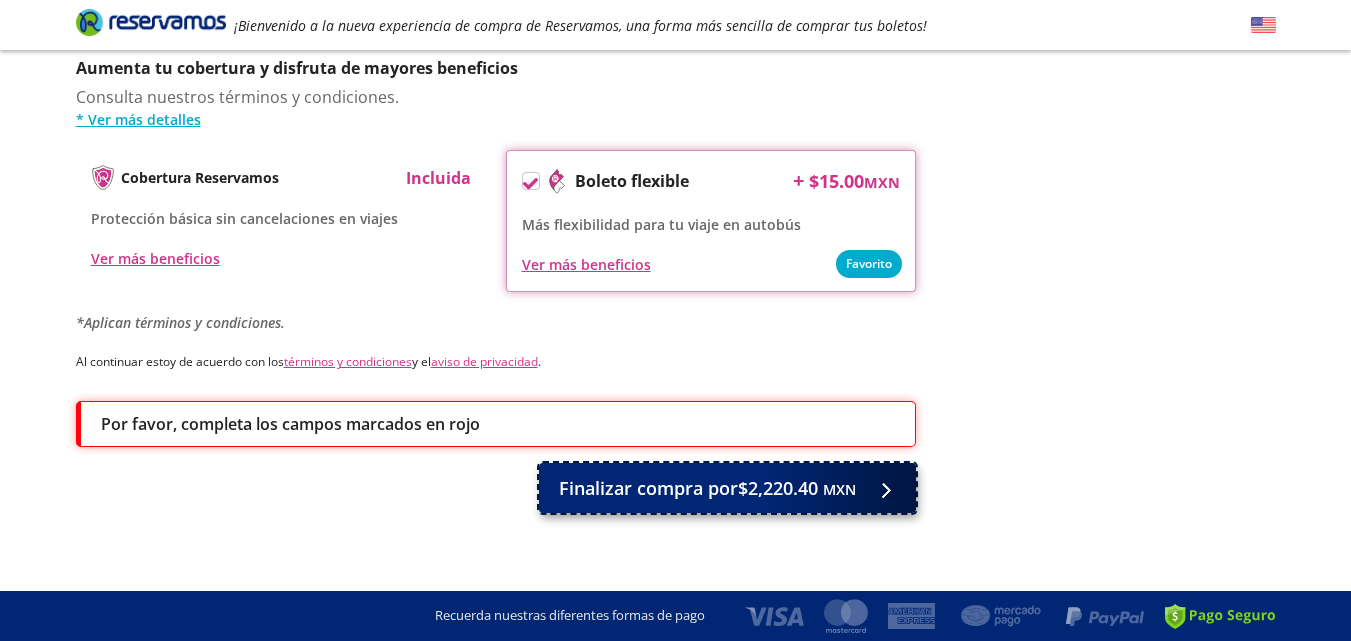 click on "Finalizar compra por  $2,220.40   MXN" at bounding box center (707, 488) 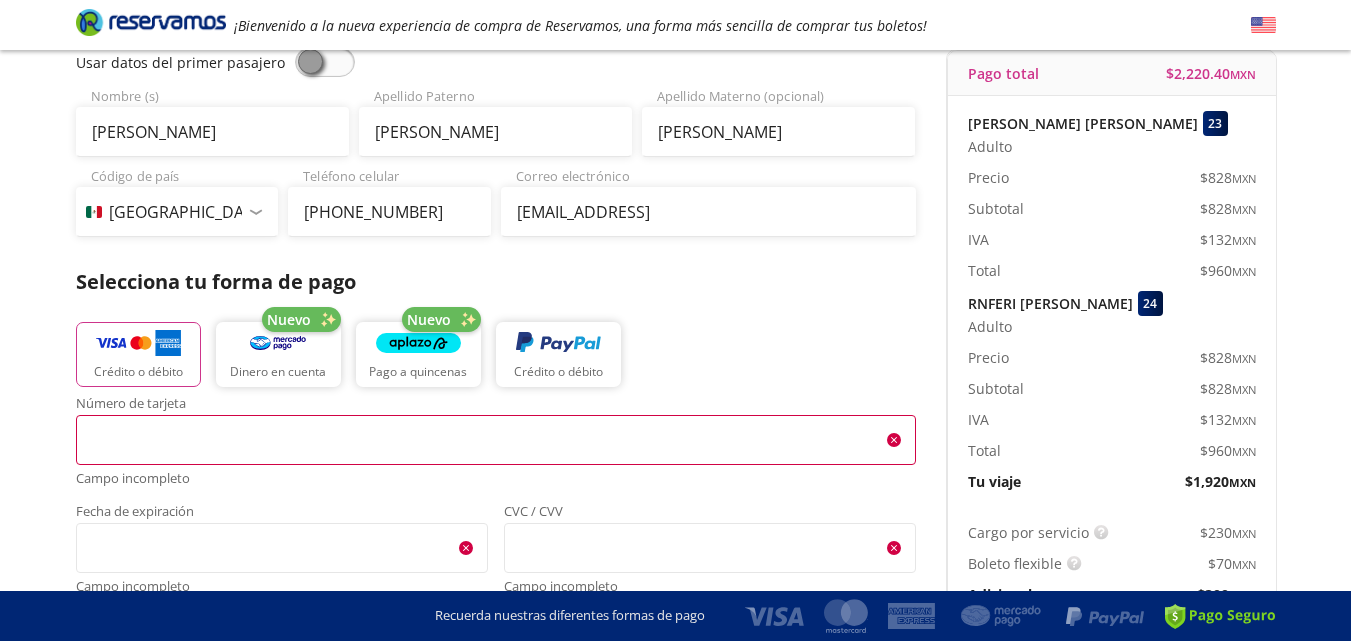 scroll, scrollTop: 300, scrollLeft: 0, axis: vertical 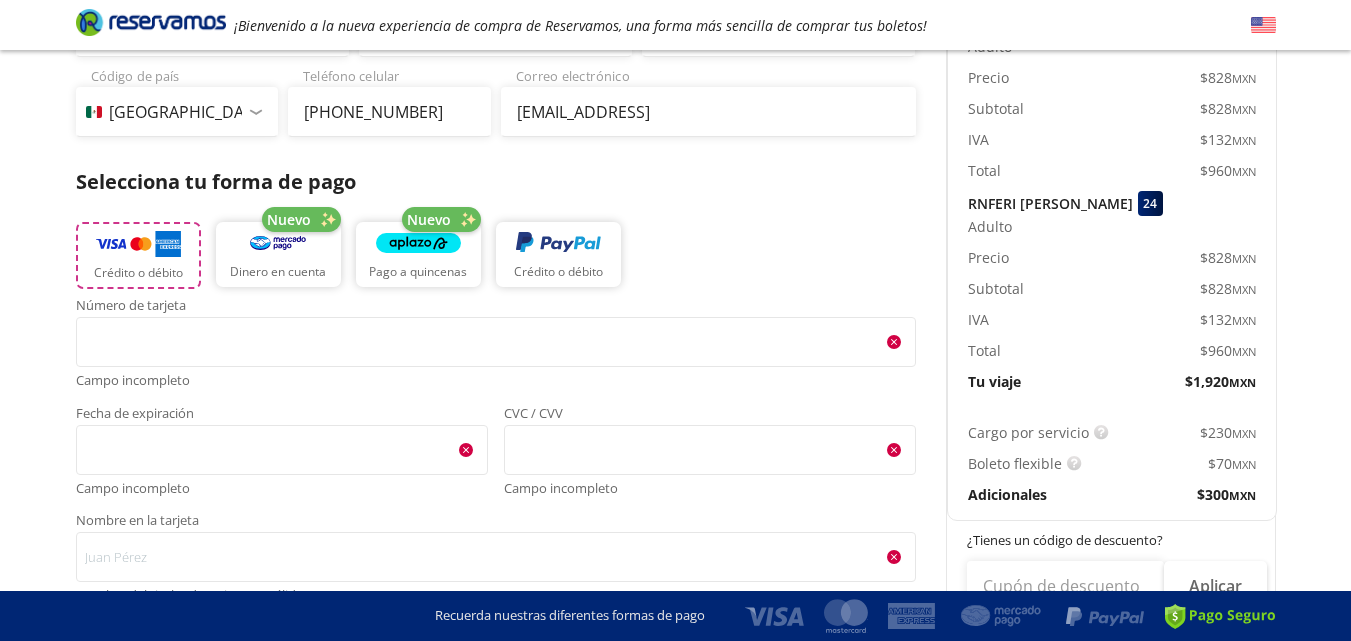 click on "Crédito o débito" at bounding box center (138, 255) 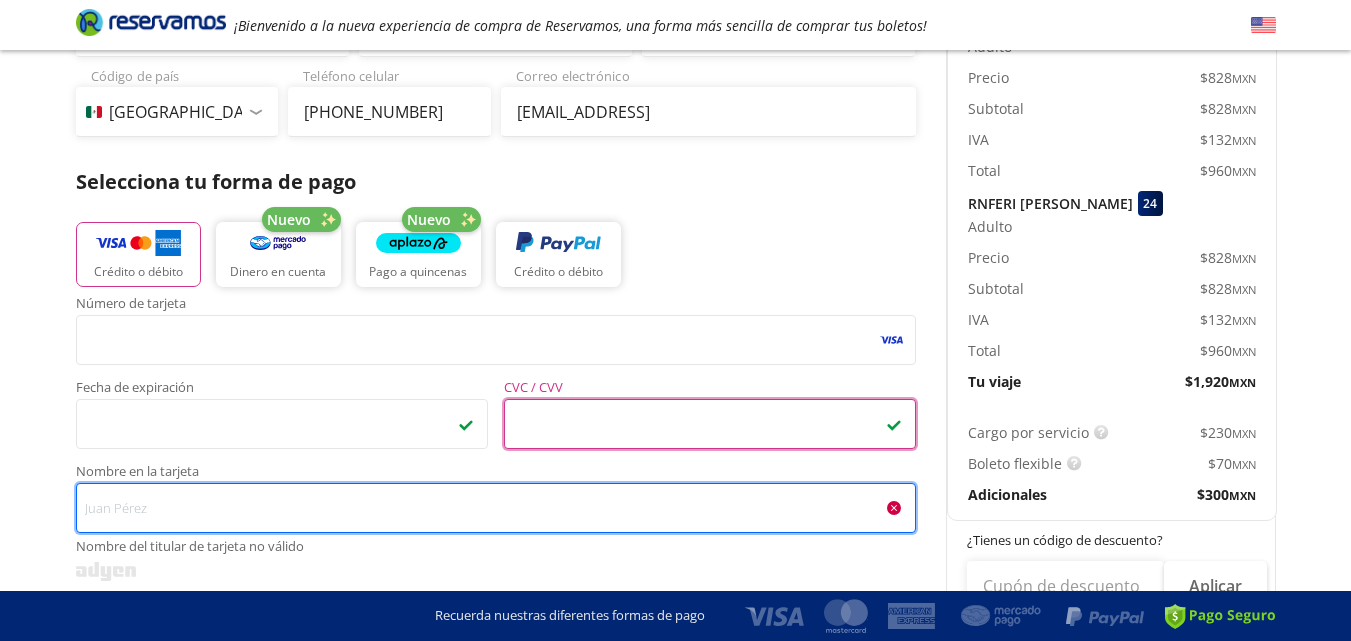 click on "Nombre en la tarjeta Nombre del titular de tarjeta no válido" at bounding box center [496, 508] 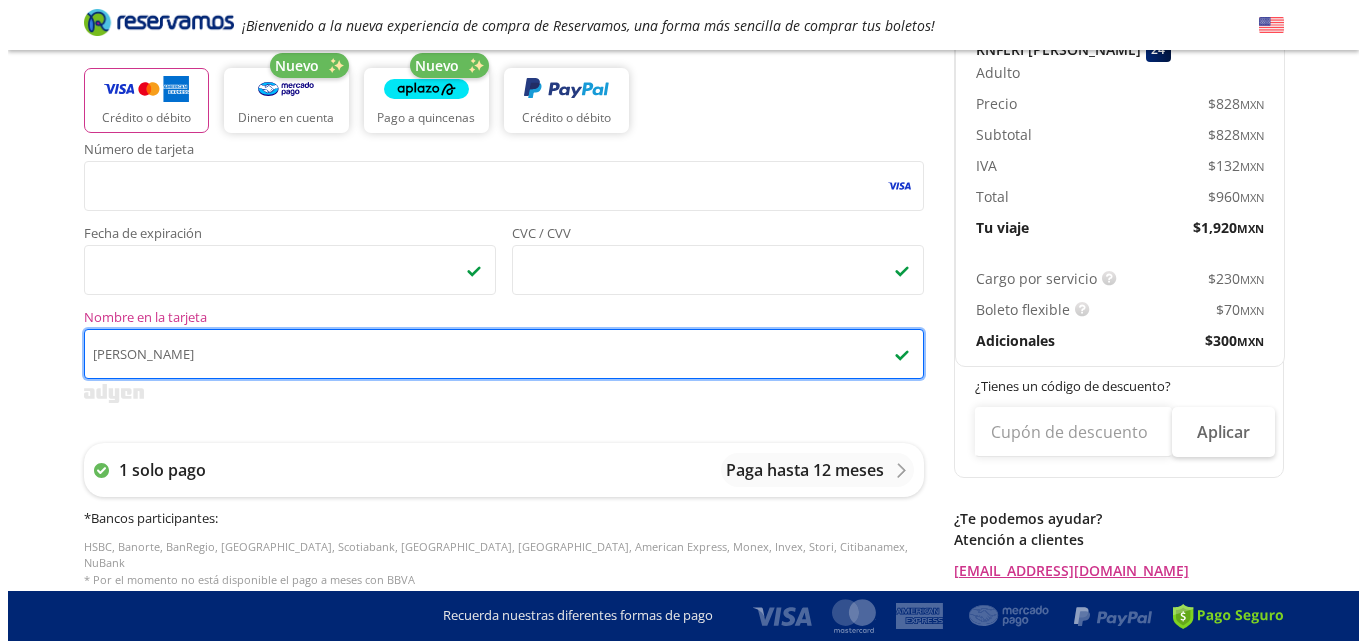 scroll, scrollTop: 600, scrollLeft: 0, axis: vertical 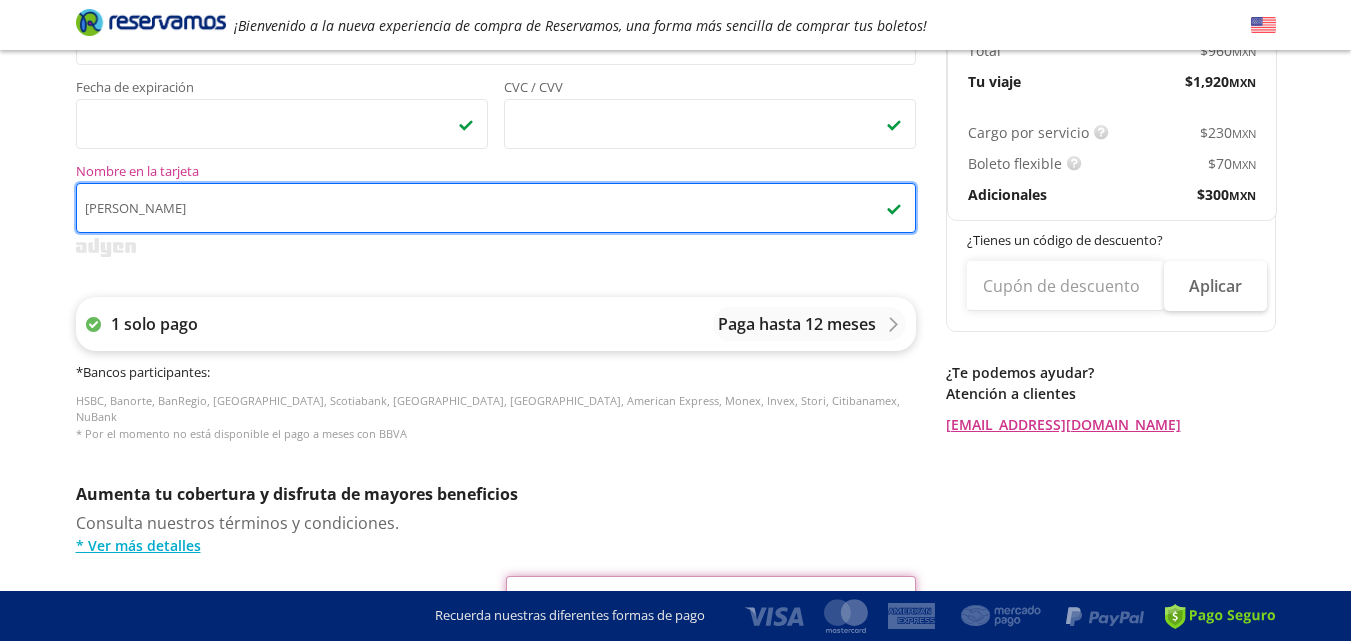 type on "[PERSON_NAME]" 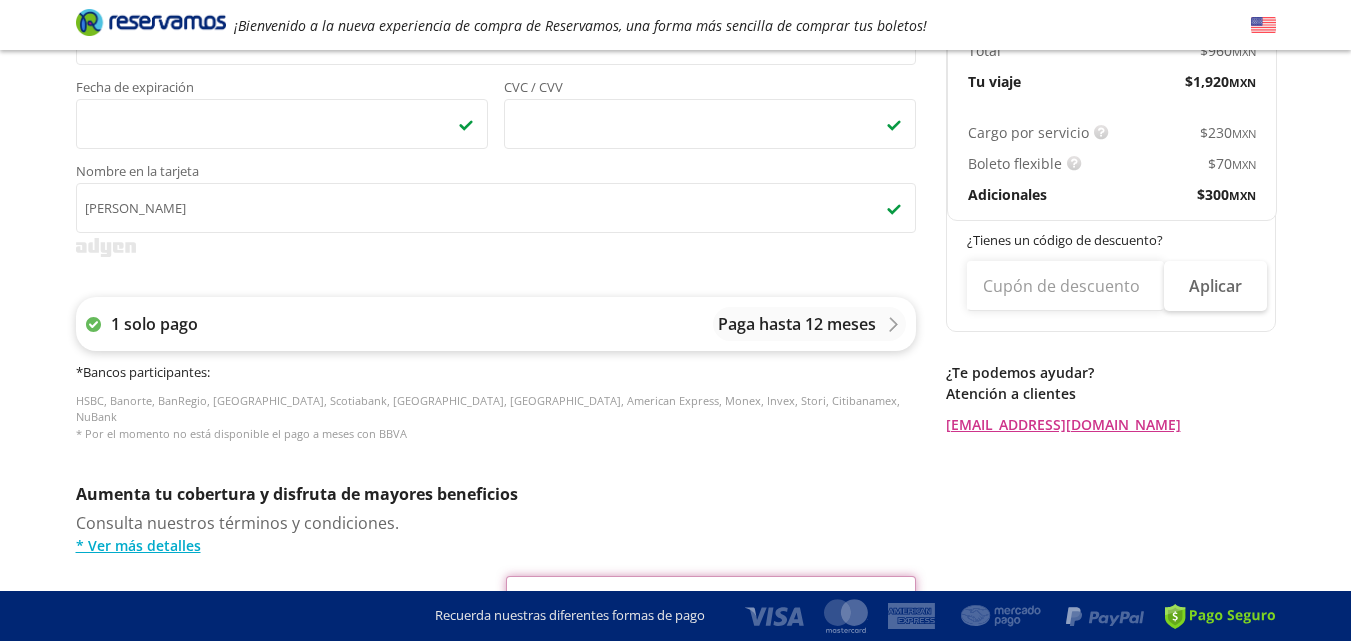 click on "1 solo pago" at bounding box center [154, 324] 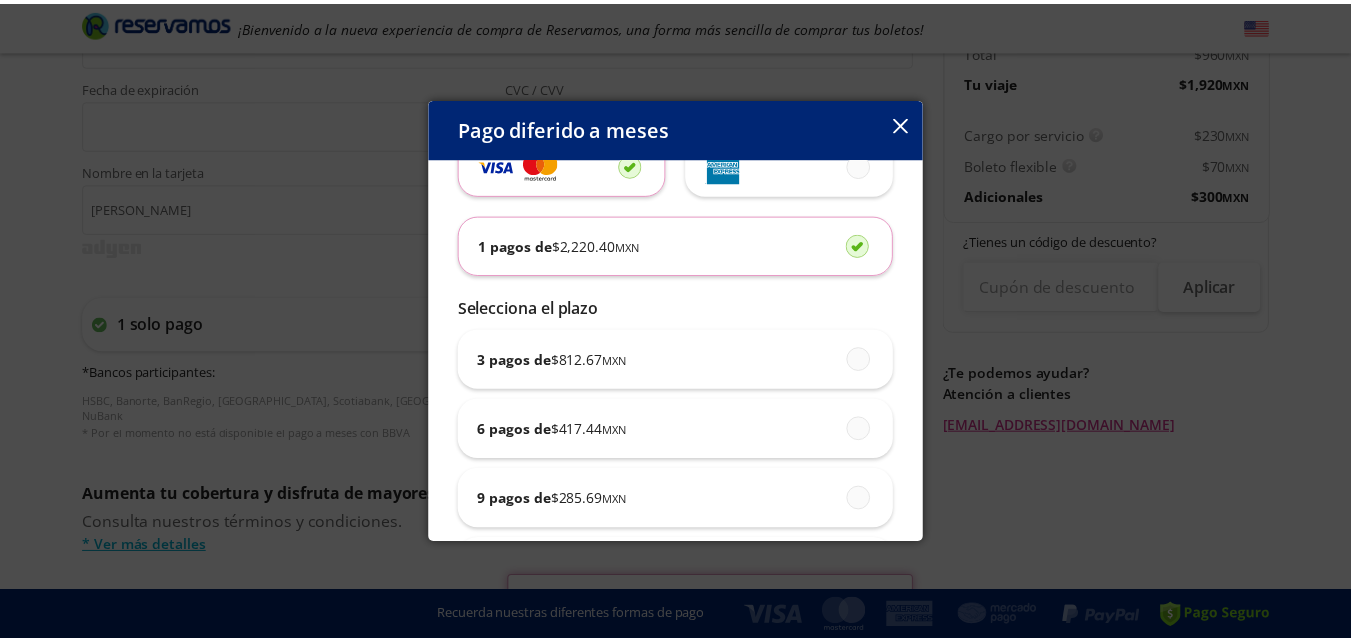 scroll, scrollTop: 0, scrollLeft: 0, axis: both 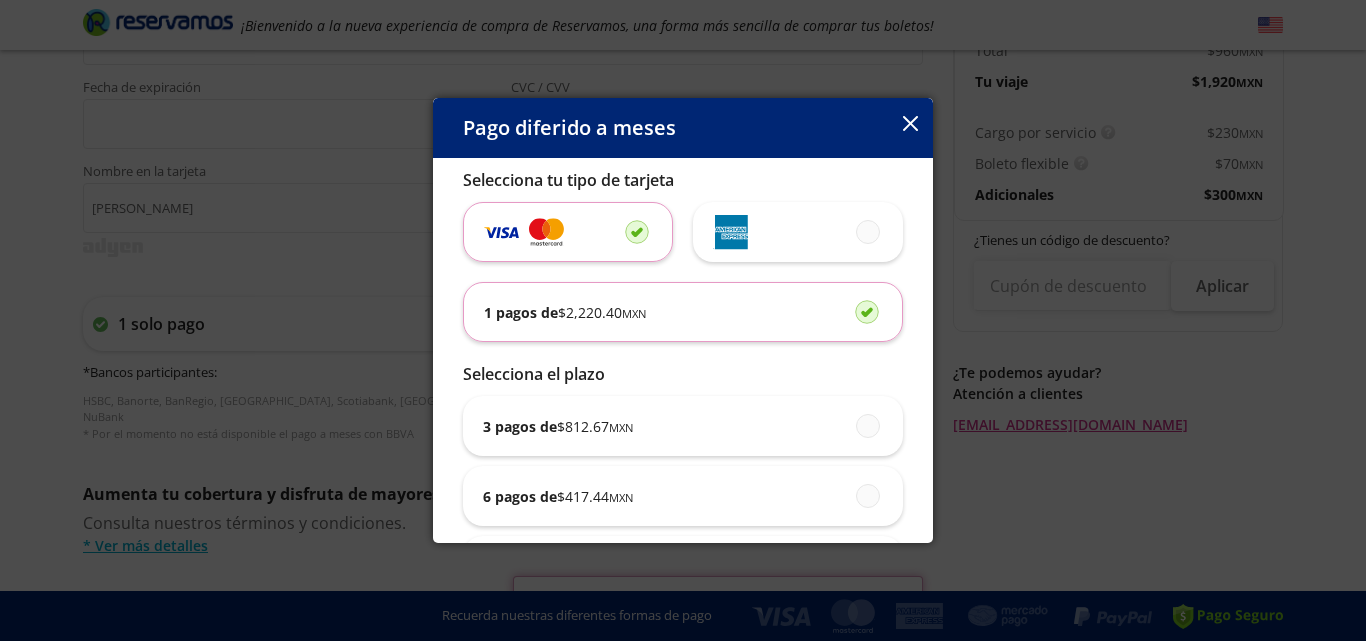 click on "1 pagos de  $ 2,220.40  MXN" at bounding box center [683, 312] 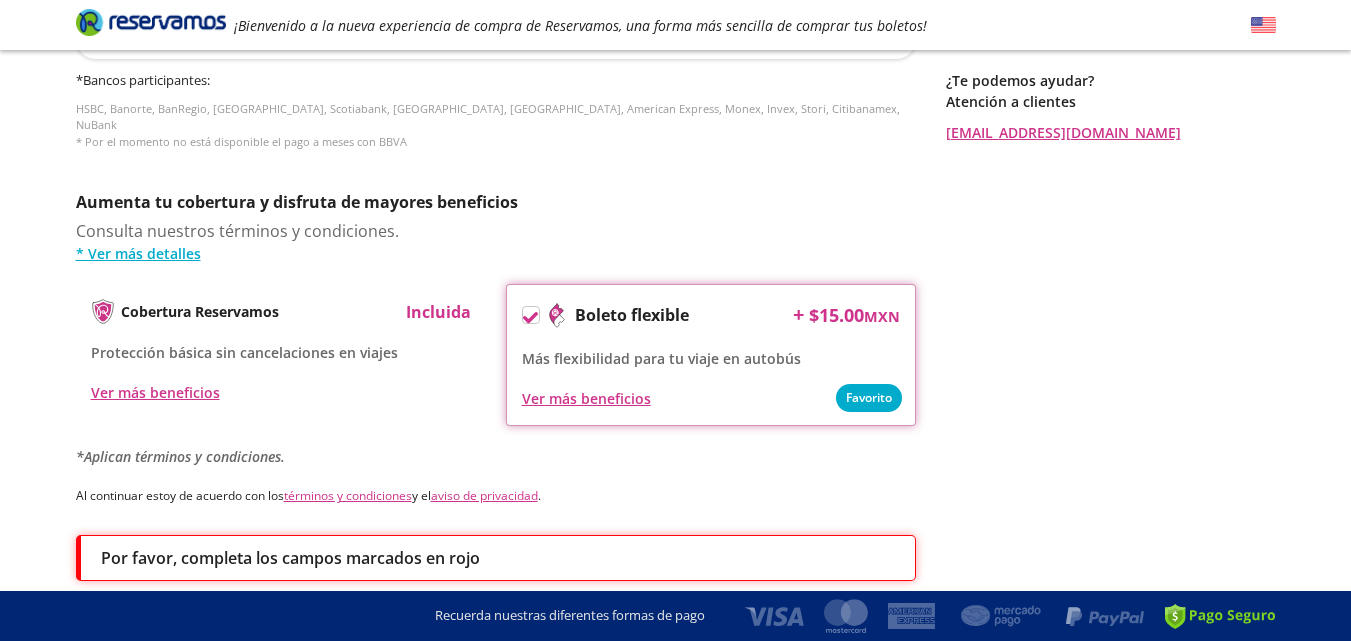 scroll, scrollTop: 1026, scrollLeft: 0, axis: vertical 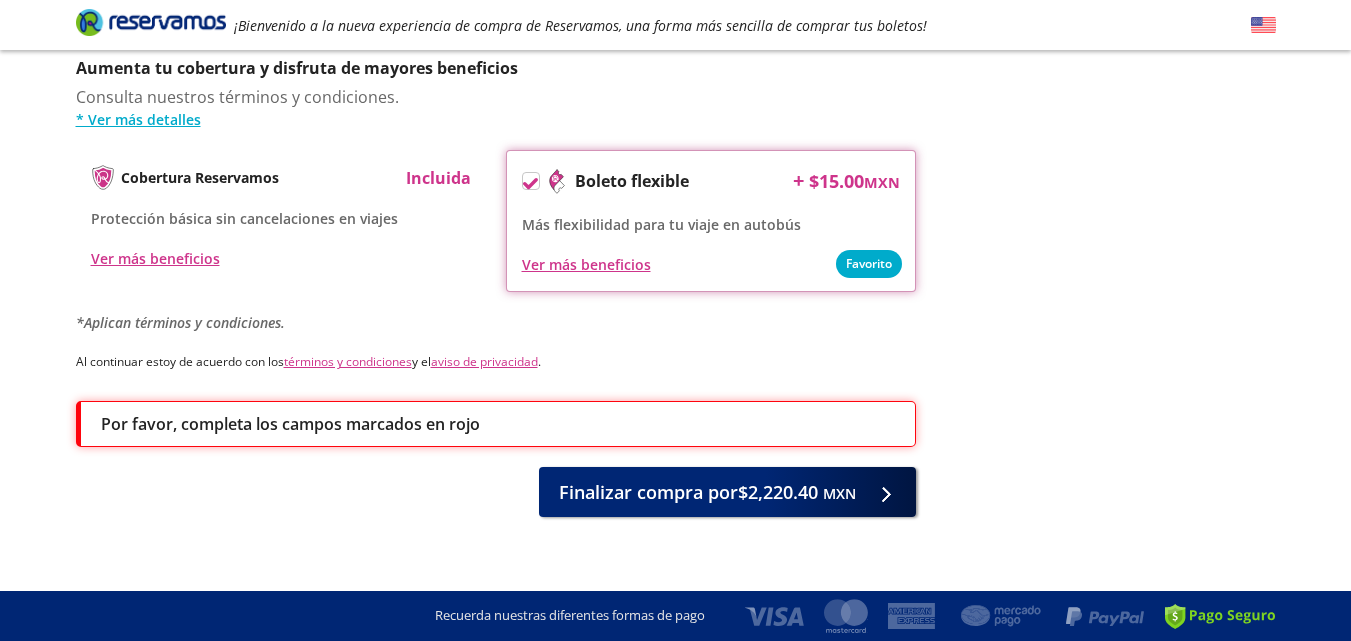 click on "Ver más beneficios" at bounding box center [711, 264] 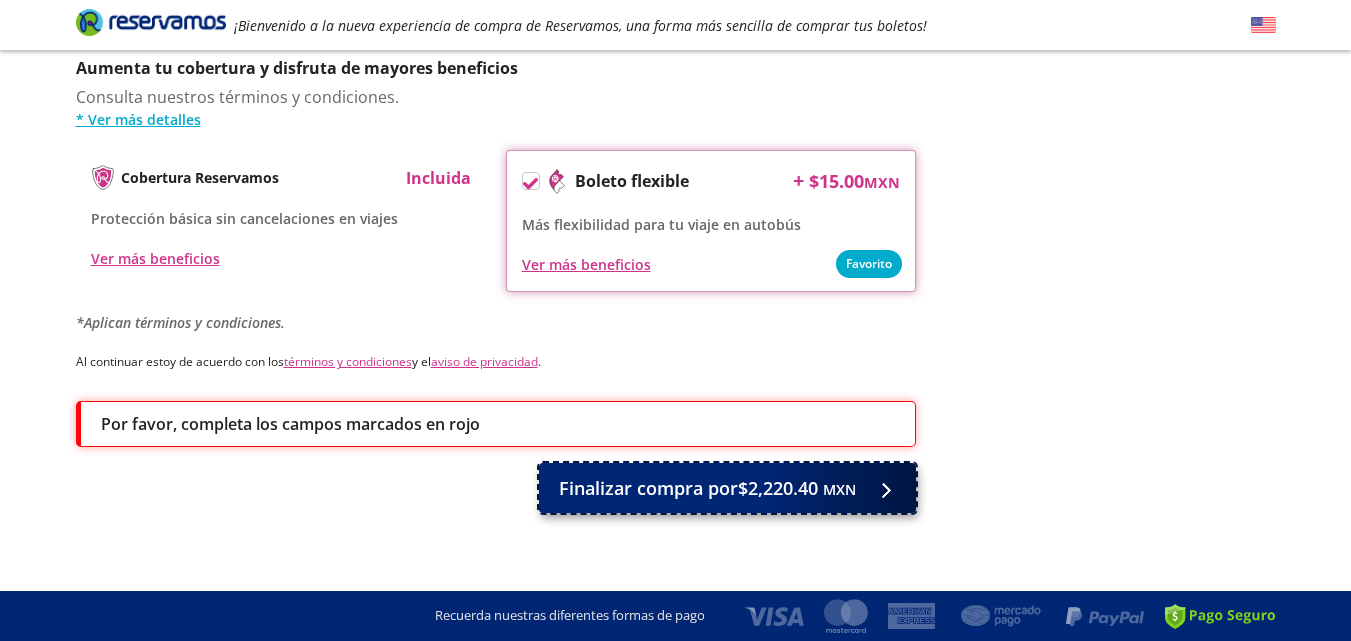 click on "Finalizar compra por  $2,220.40   MXN" at bounding box center (707, 488) 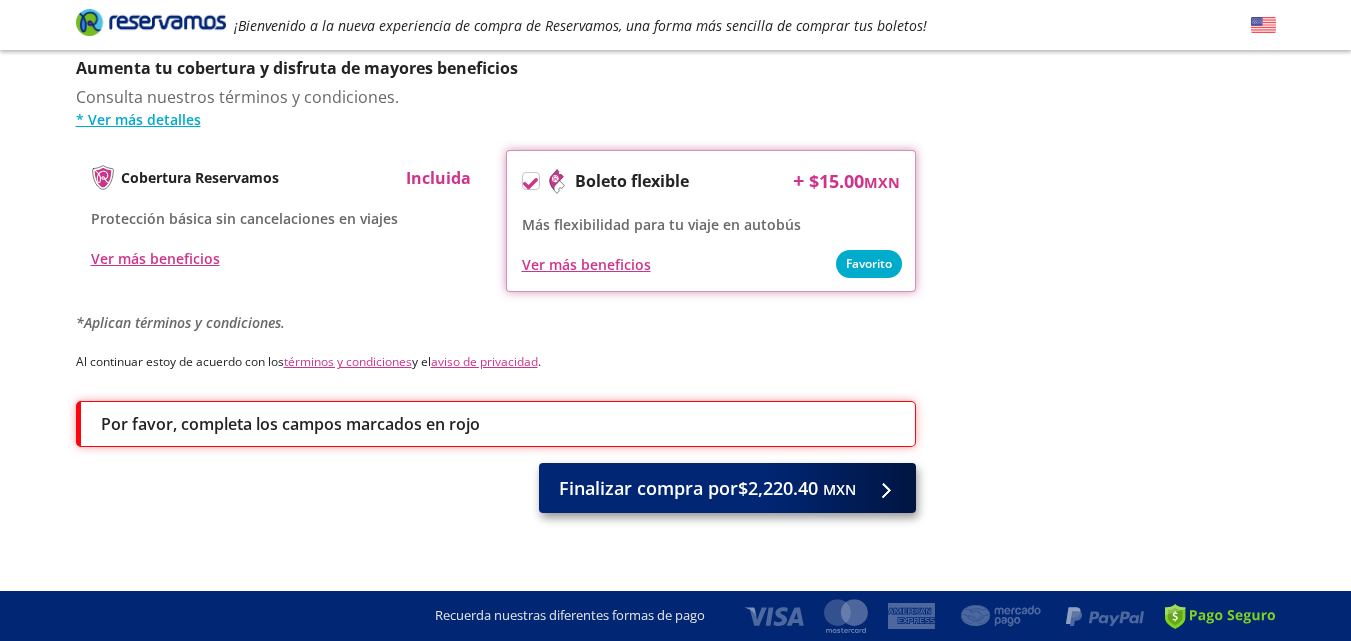 scroll, scrollTop: 0, scrollLeft: 0, axis: both 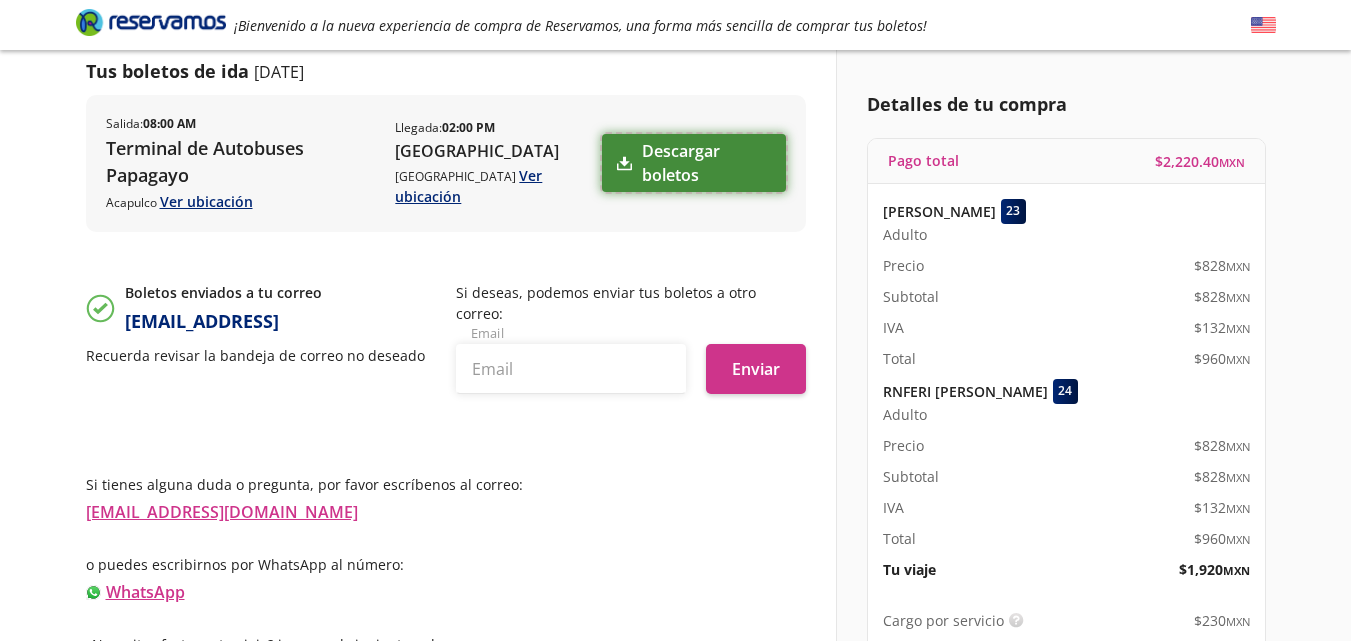 click on "Descargar boletos" at bounding box center (693, 163) 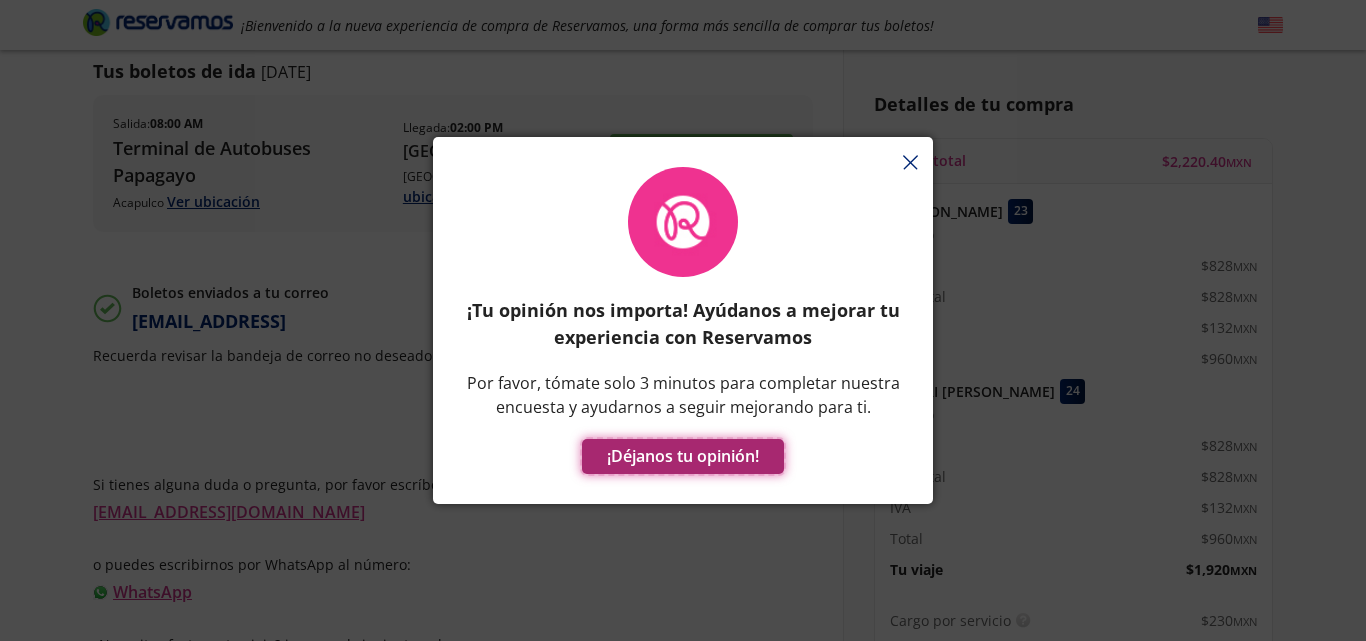 click on "¡Déjanos tu opinión!" at bounding box center [683, 456] 